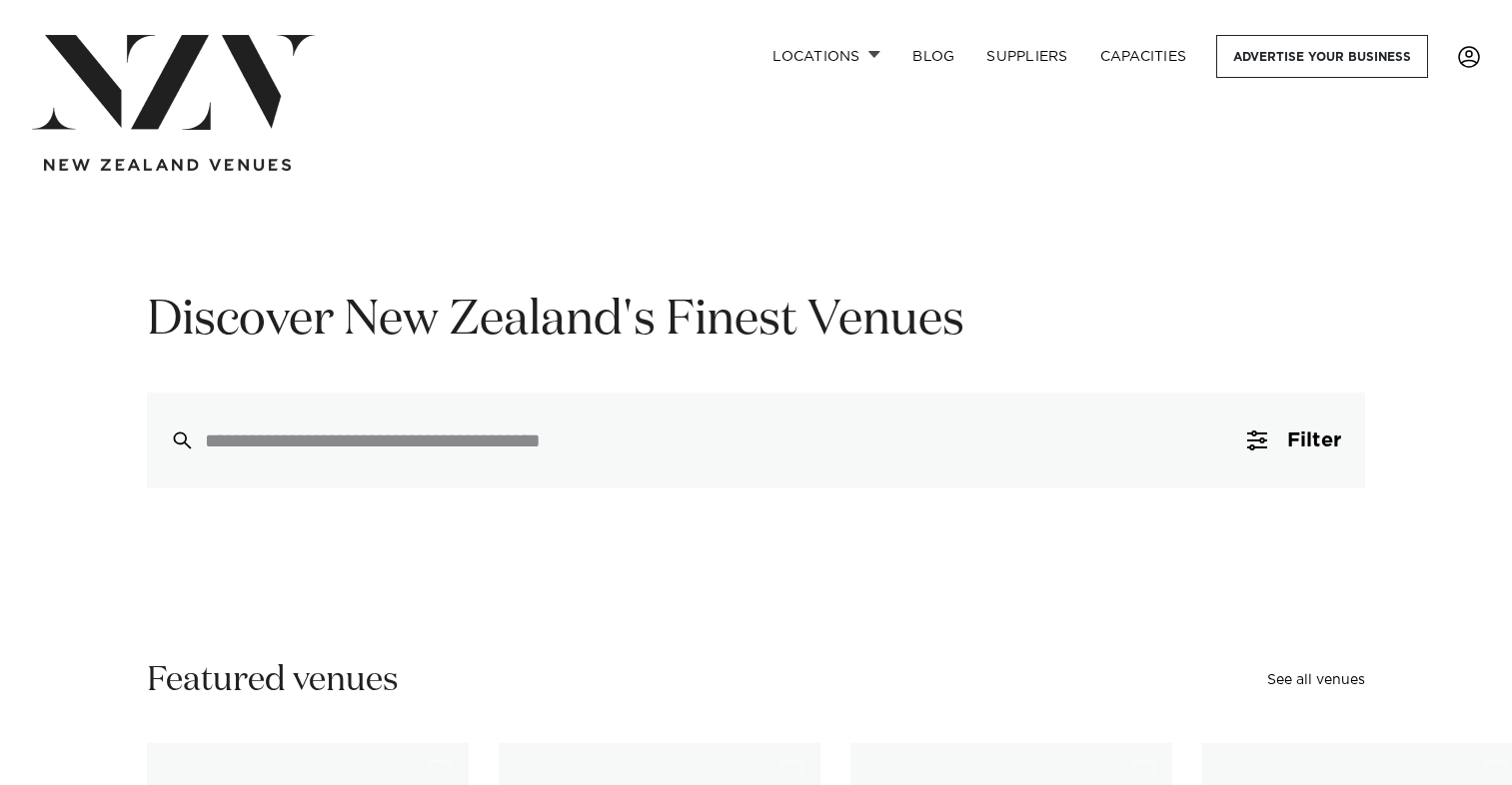 scroll, scrollTop: 0, scrollLeft: 0, axis: both 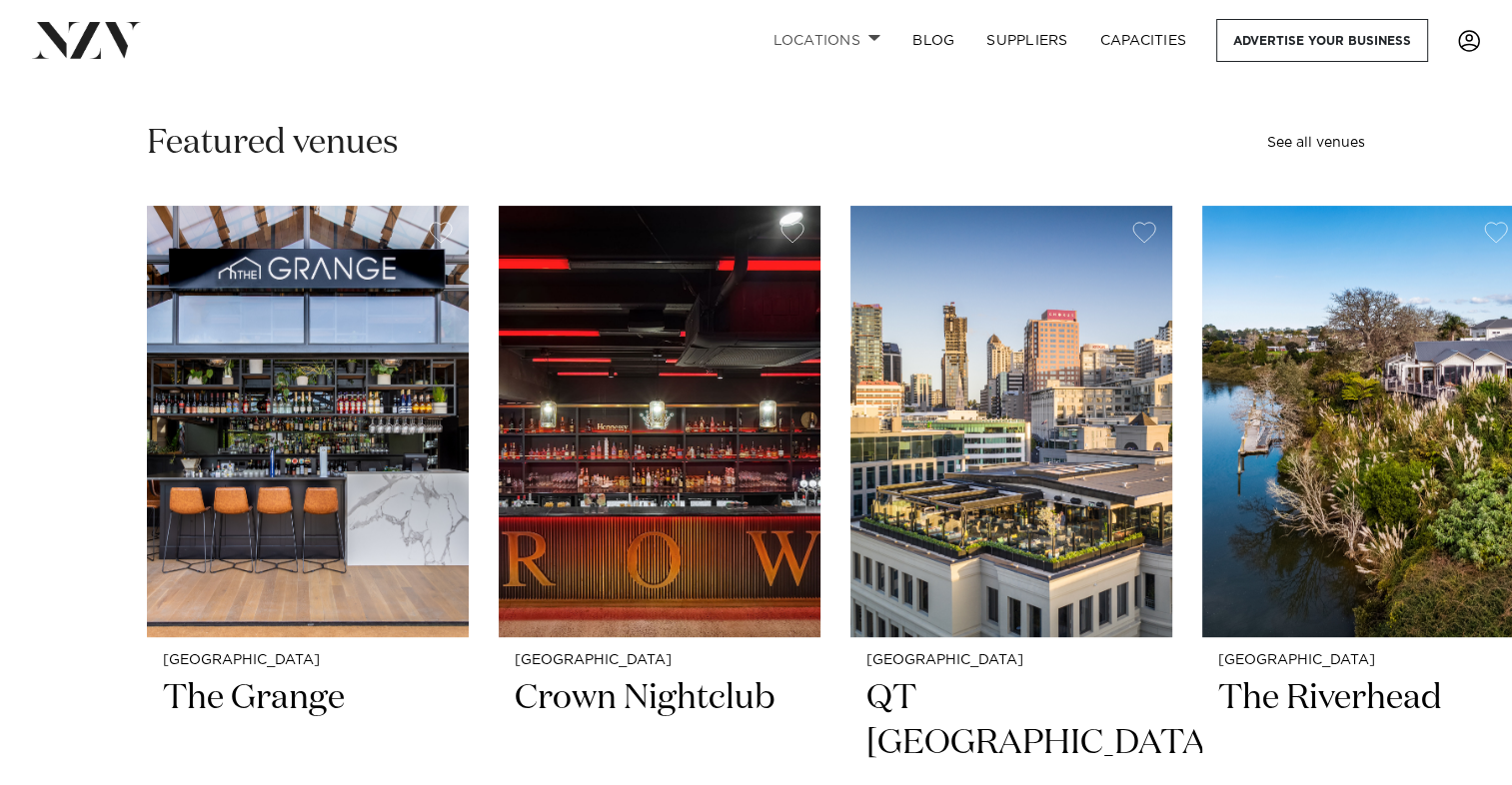 click on "Locations" at bounding box center (826, 40) 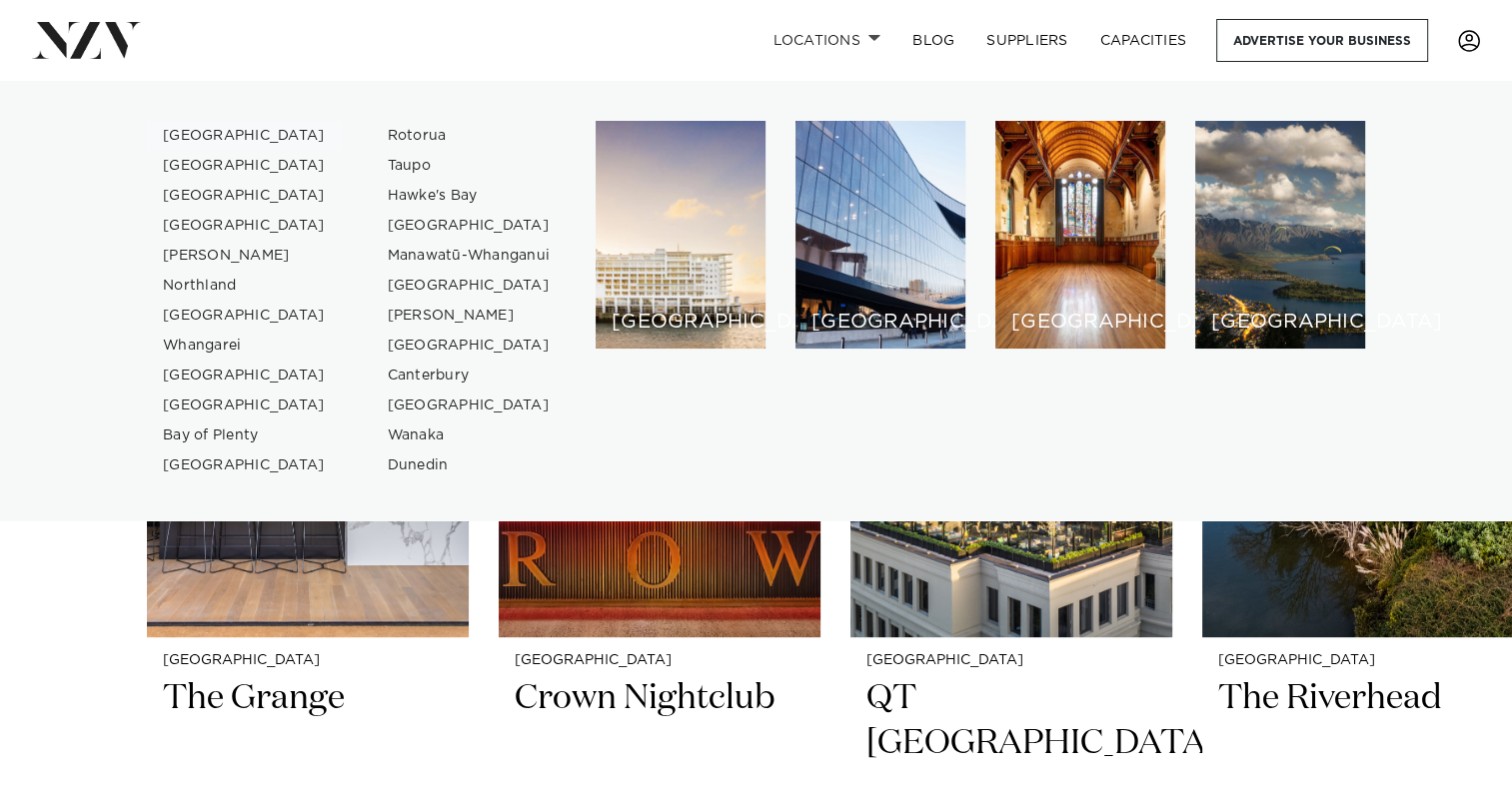click on "[GEOGRAPHIC_DATA]" at bounding box center [244, 136] 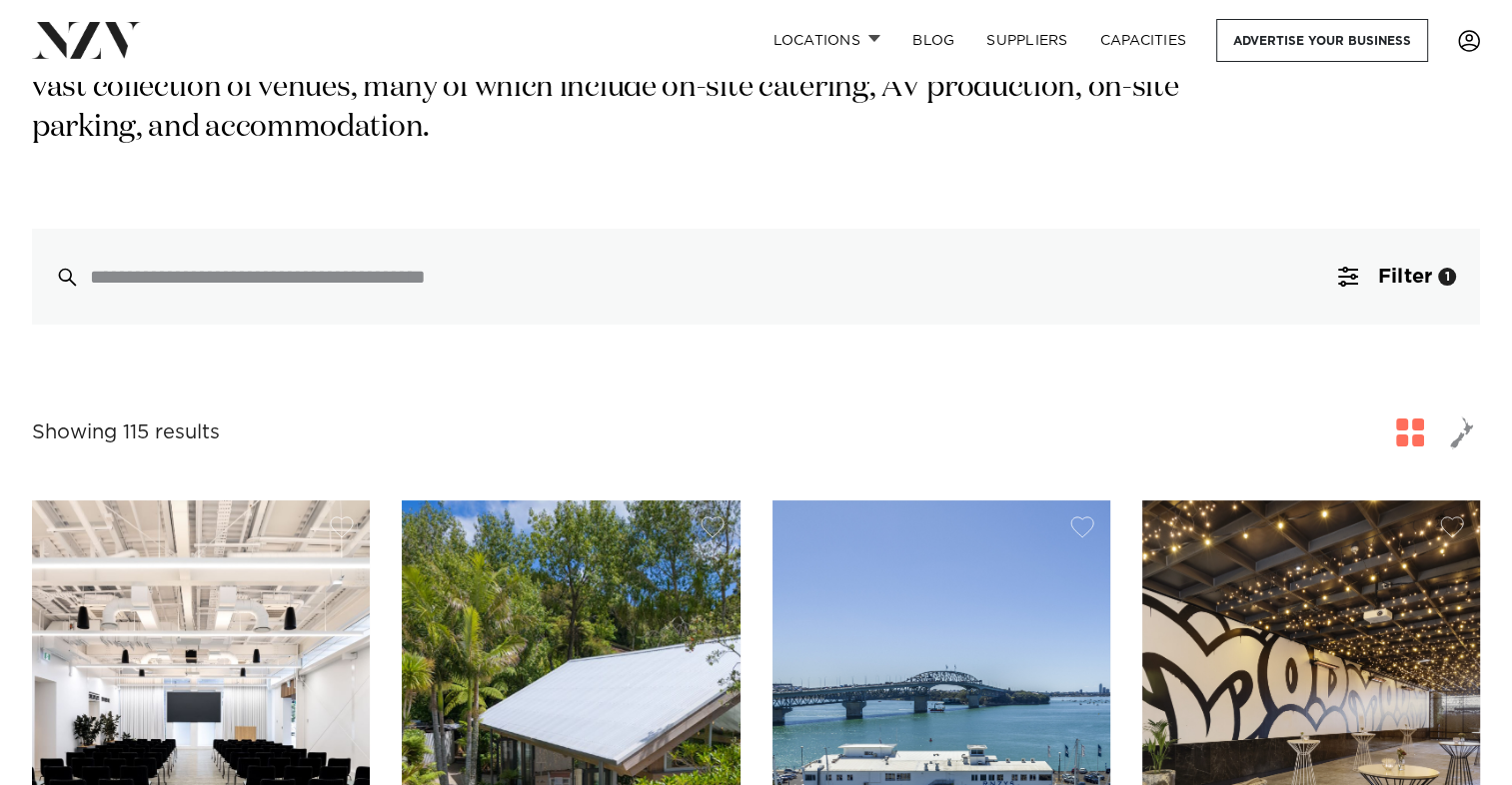 scroll, scrollTop: 577, scrollLeft: 0, axis: vertical 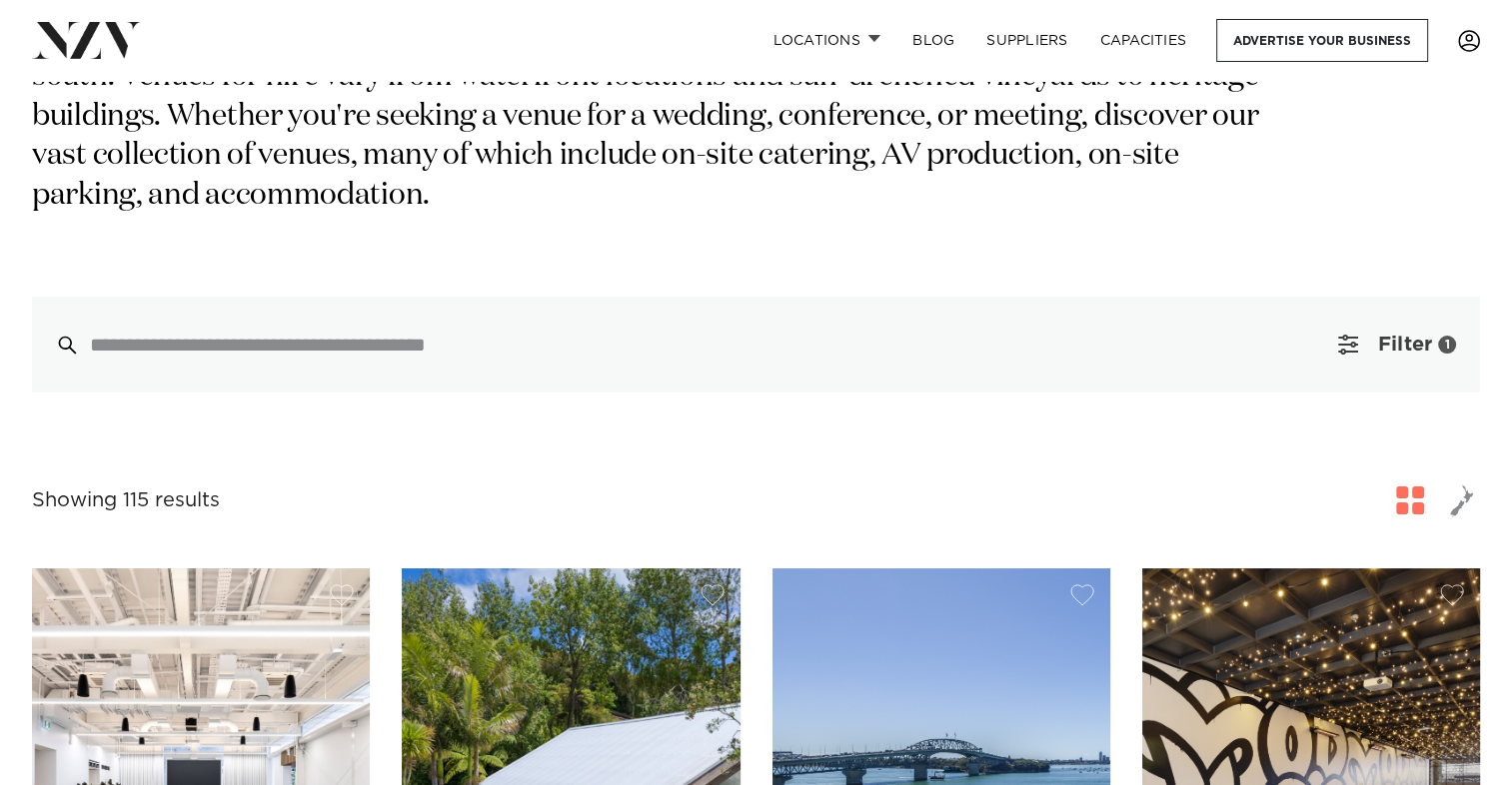 click on "Filter" at bounding box center [1405, 345] 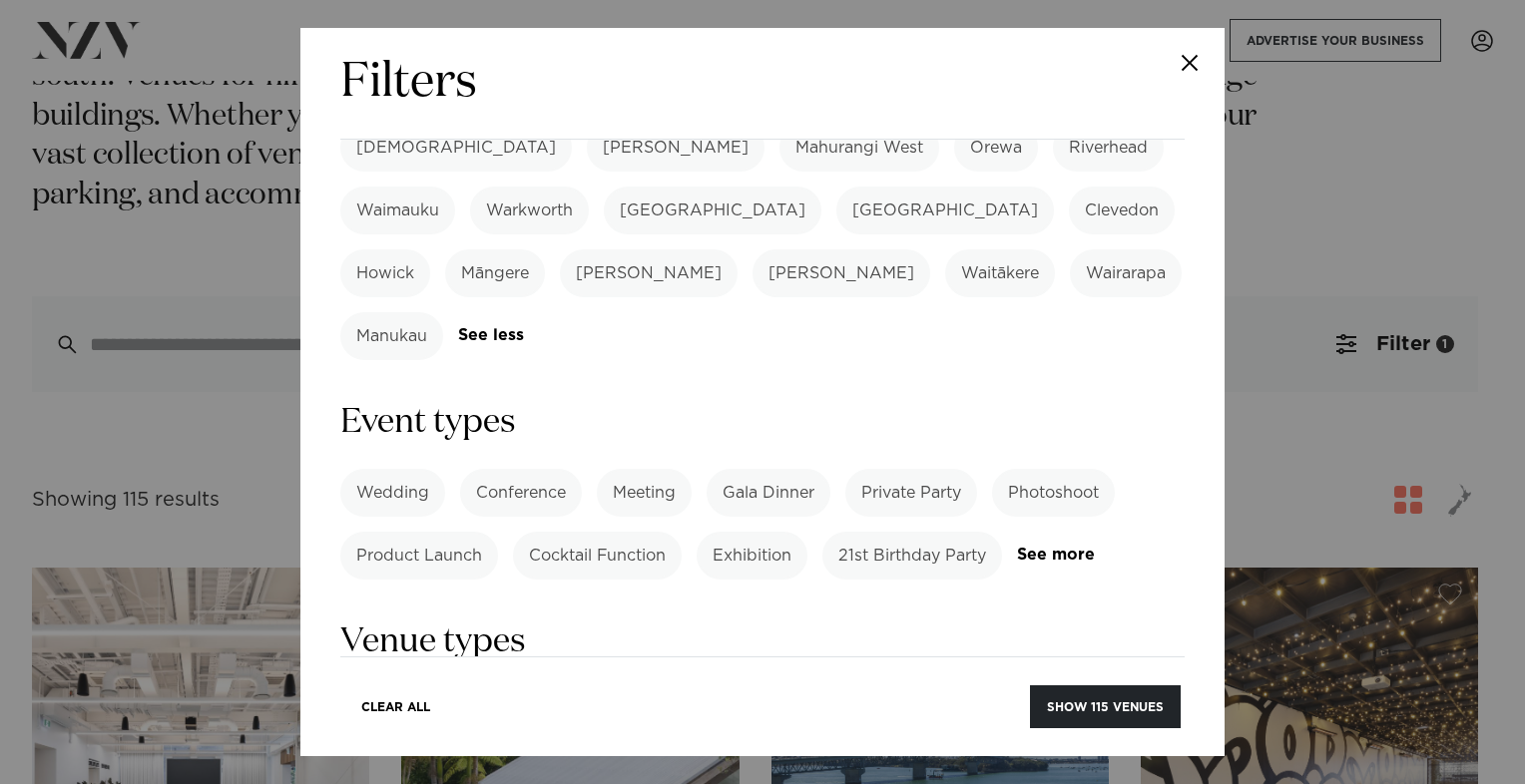 scroll, scrollTop: 730, scrollLeft: 0, axis: vertical 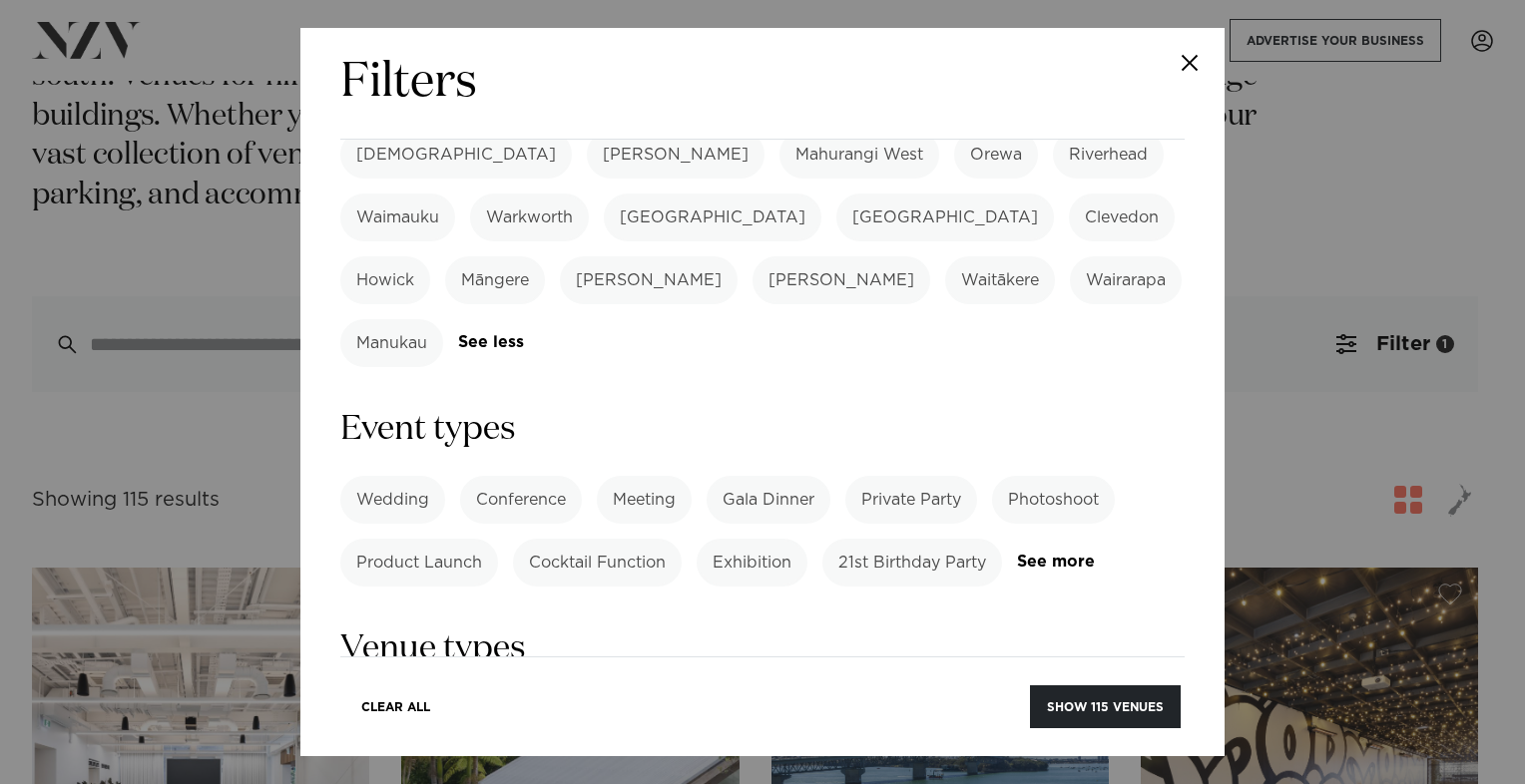 click on "21st Birthday Party" at bounding box center (912, 563) 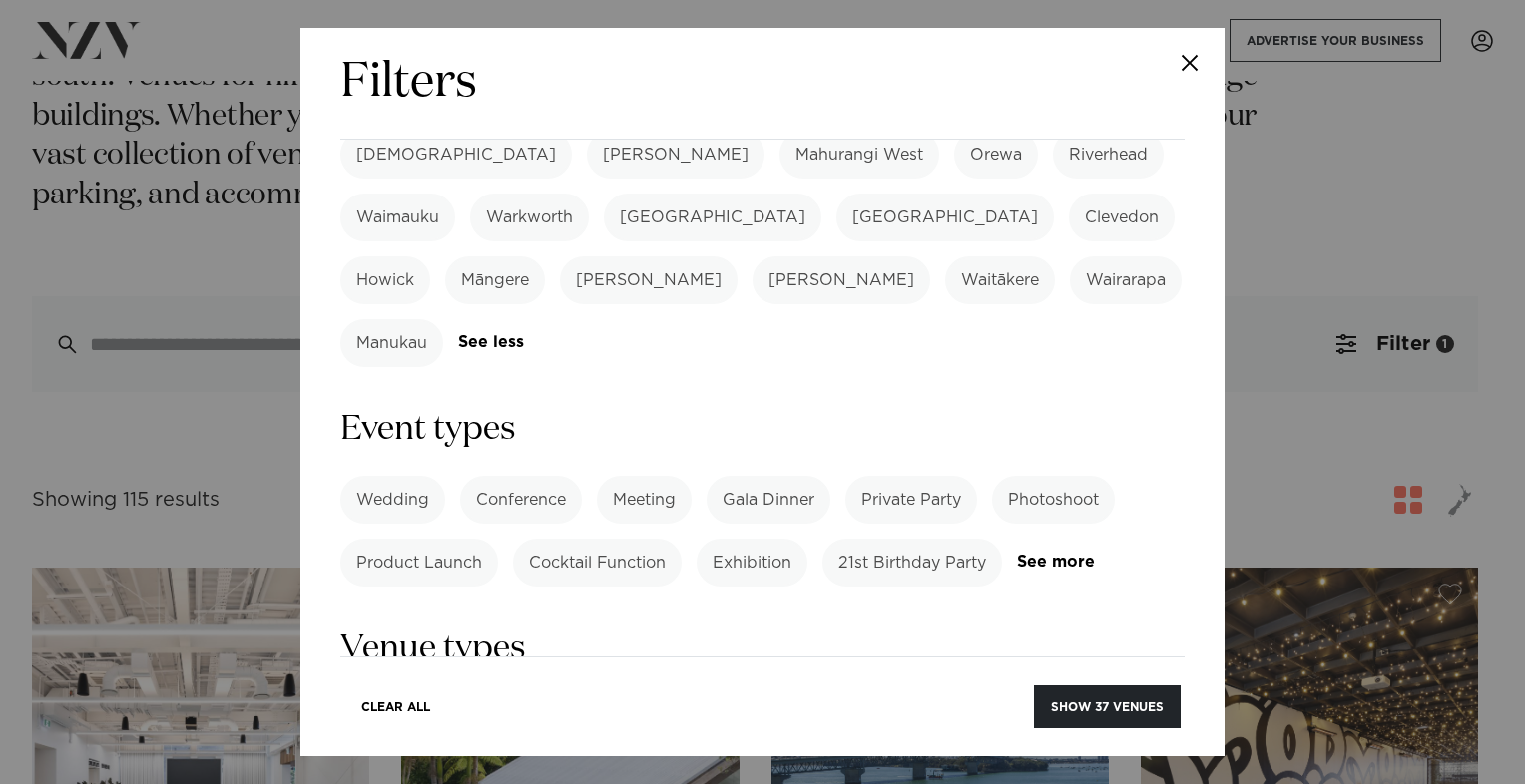 click on "Gala Dinner" at bounding box center (768, 500) 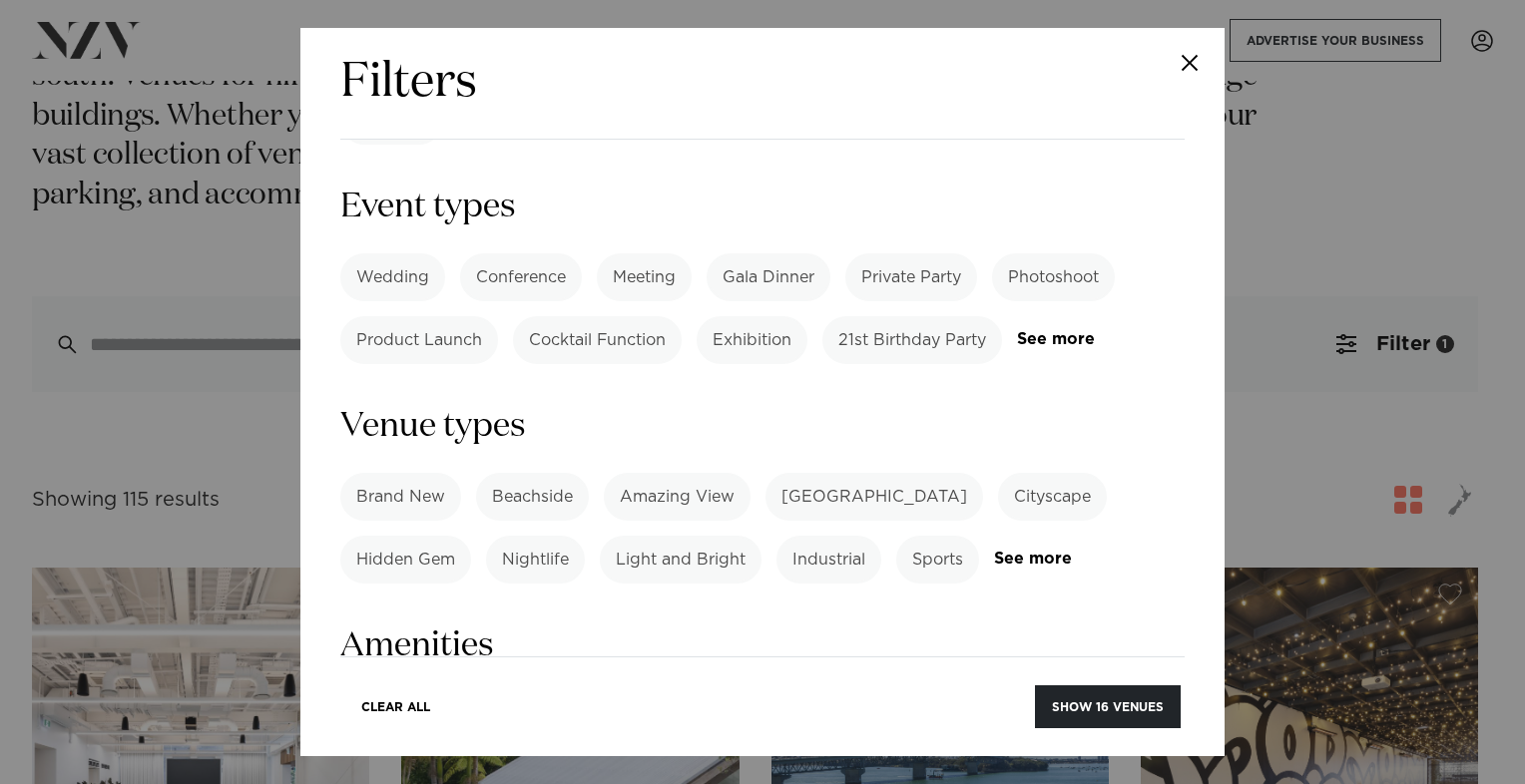 scroll, scrollTop: 969, scrollLeft: 0, axis: vertical 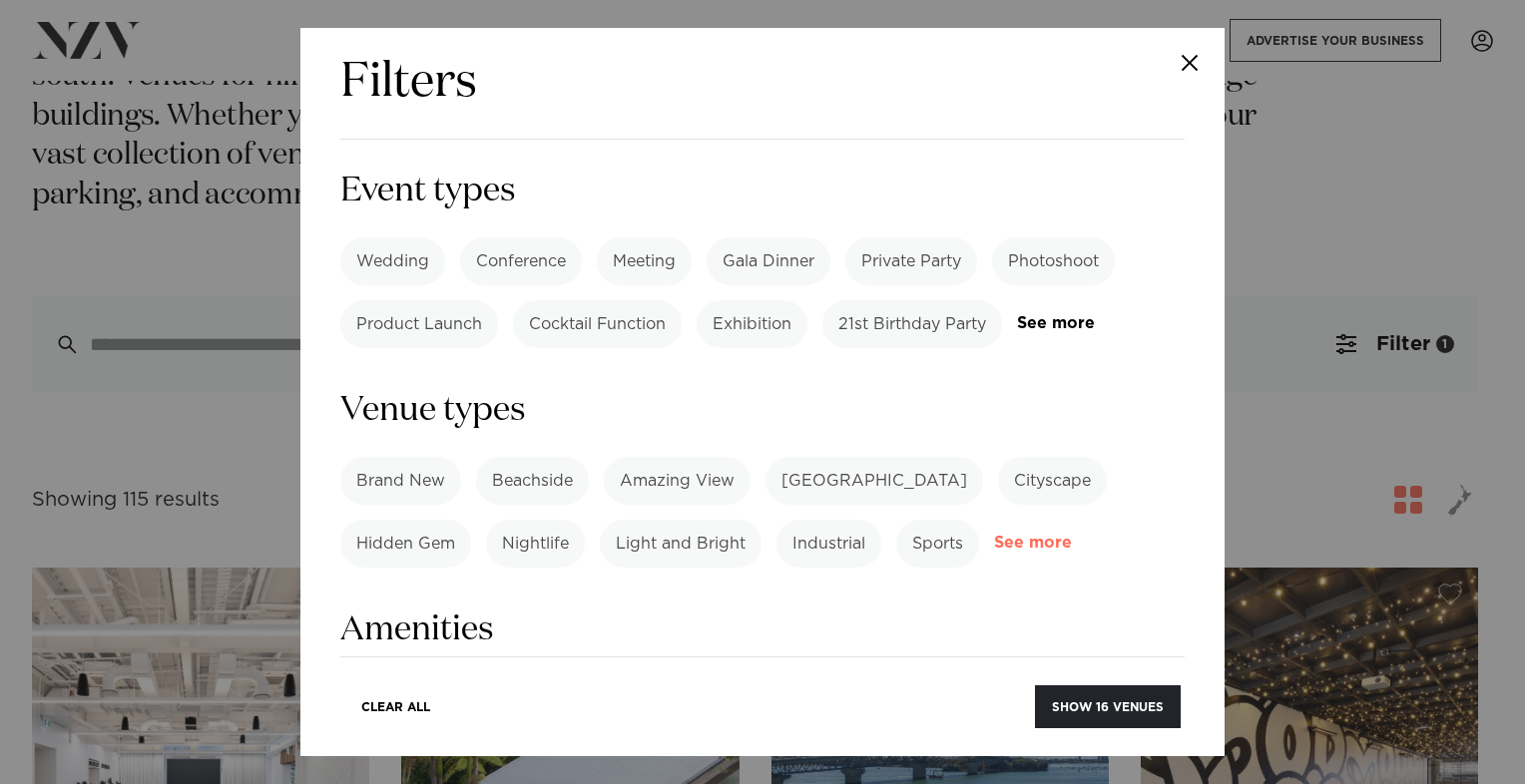 click on "See more" at bounding box center (1072, 543) 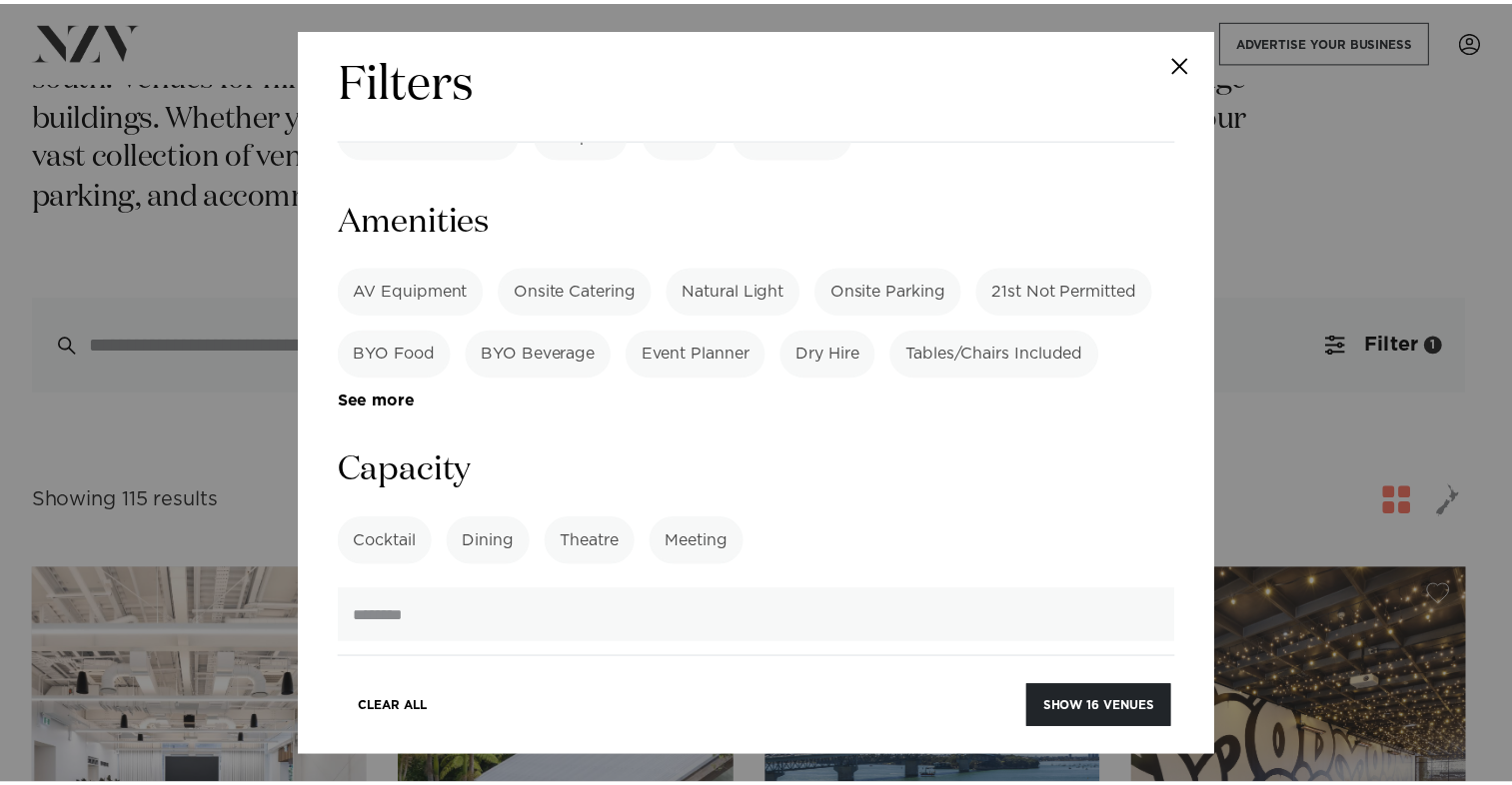scroll, scrollTop: 1889, scrollLeft: 0, axis: vertical 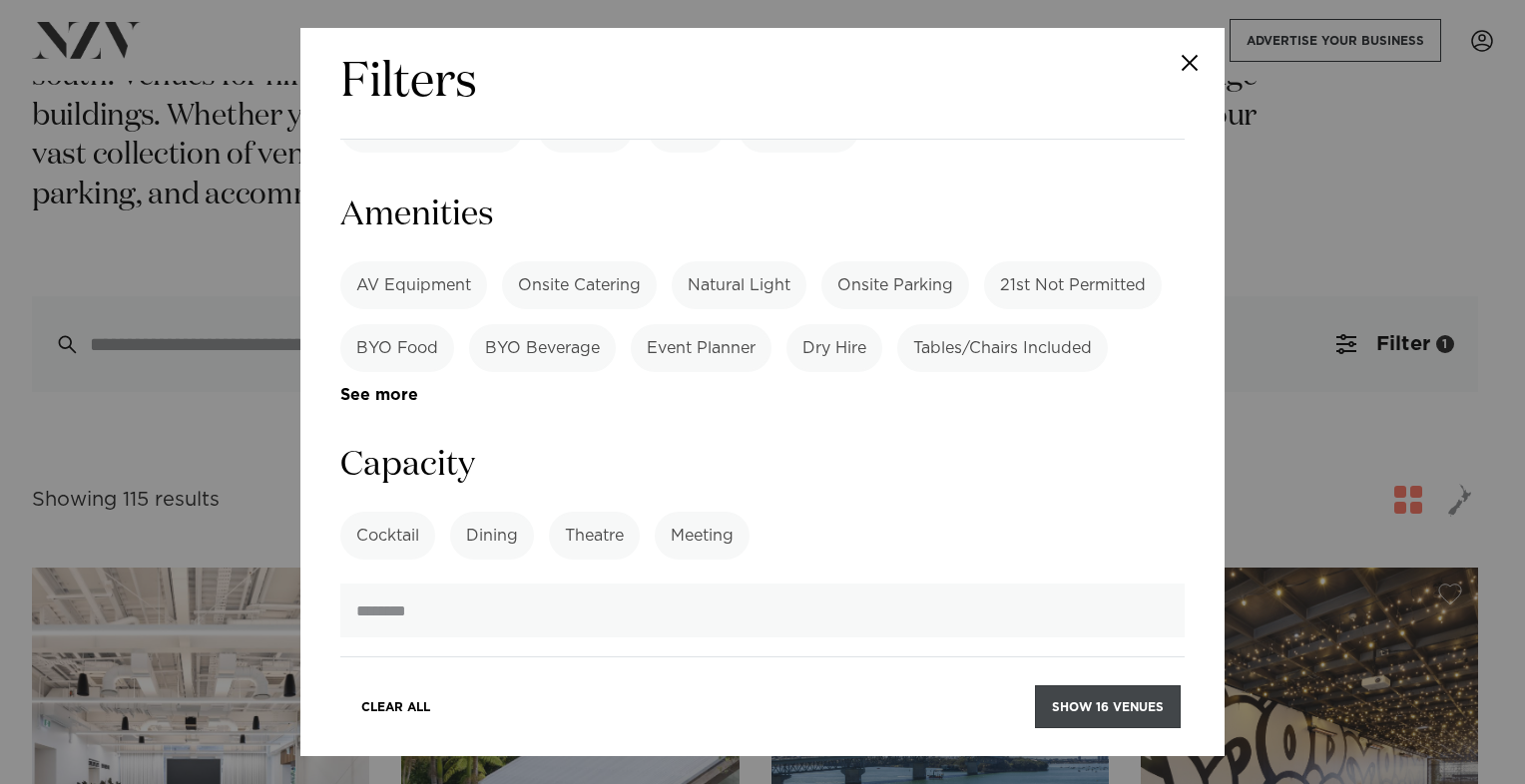 click on "Show 16 venues" at bounding box center [1108, 706] 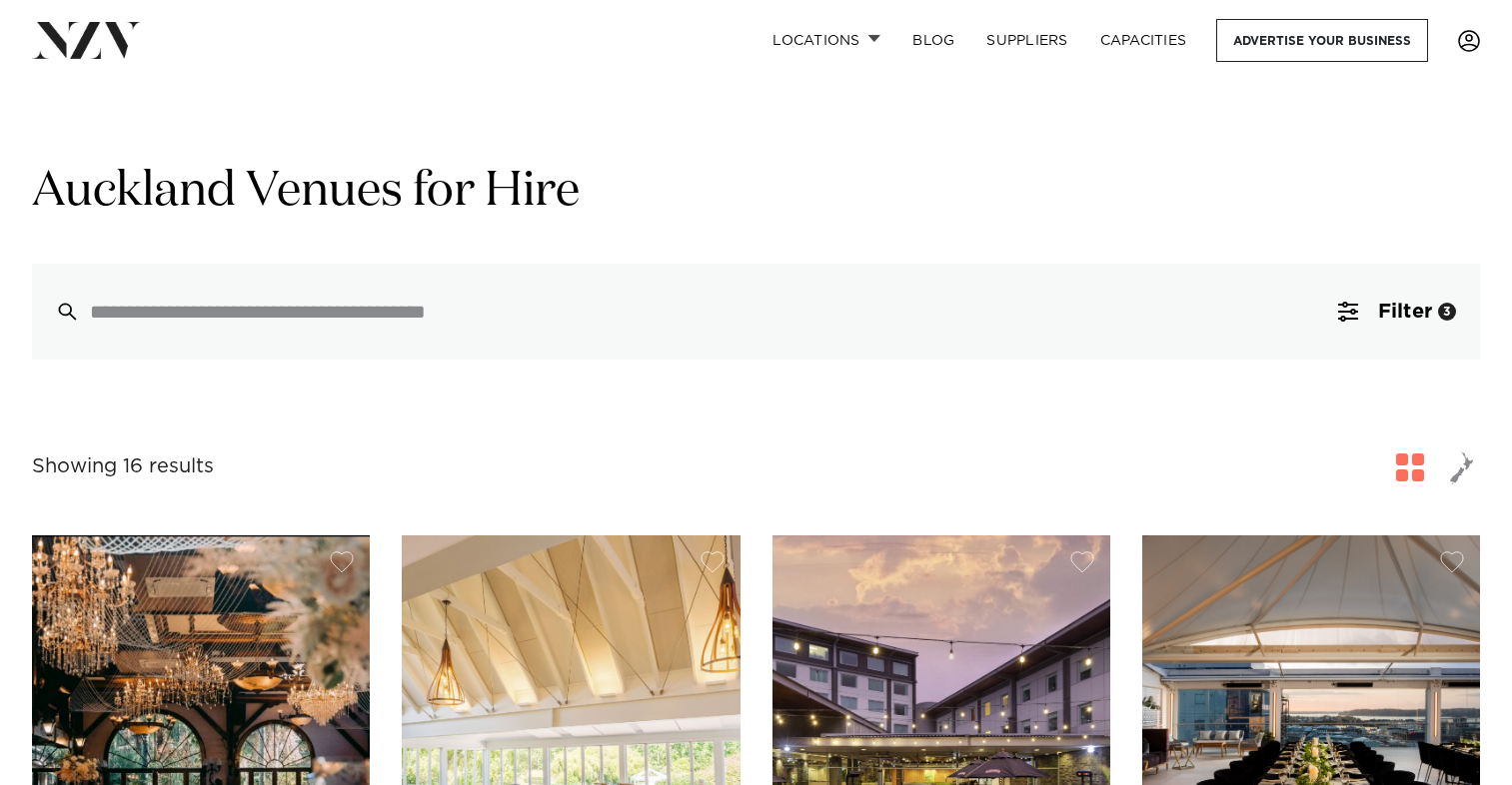 scroll, scrollTop: 343, scrollLeft: 0, axis: vertical 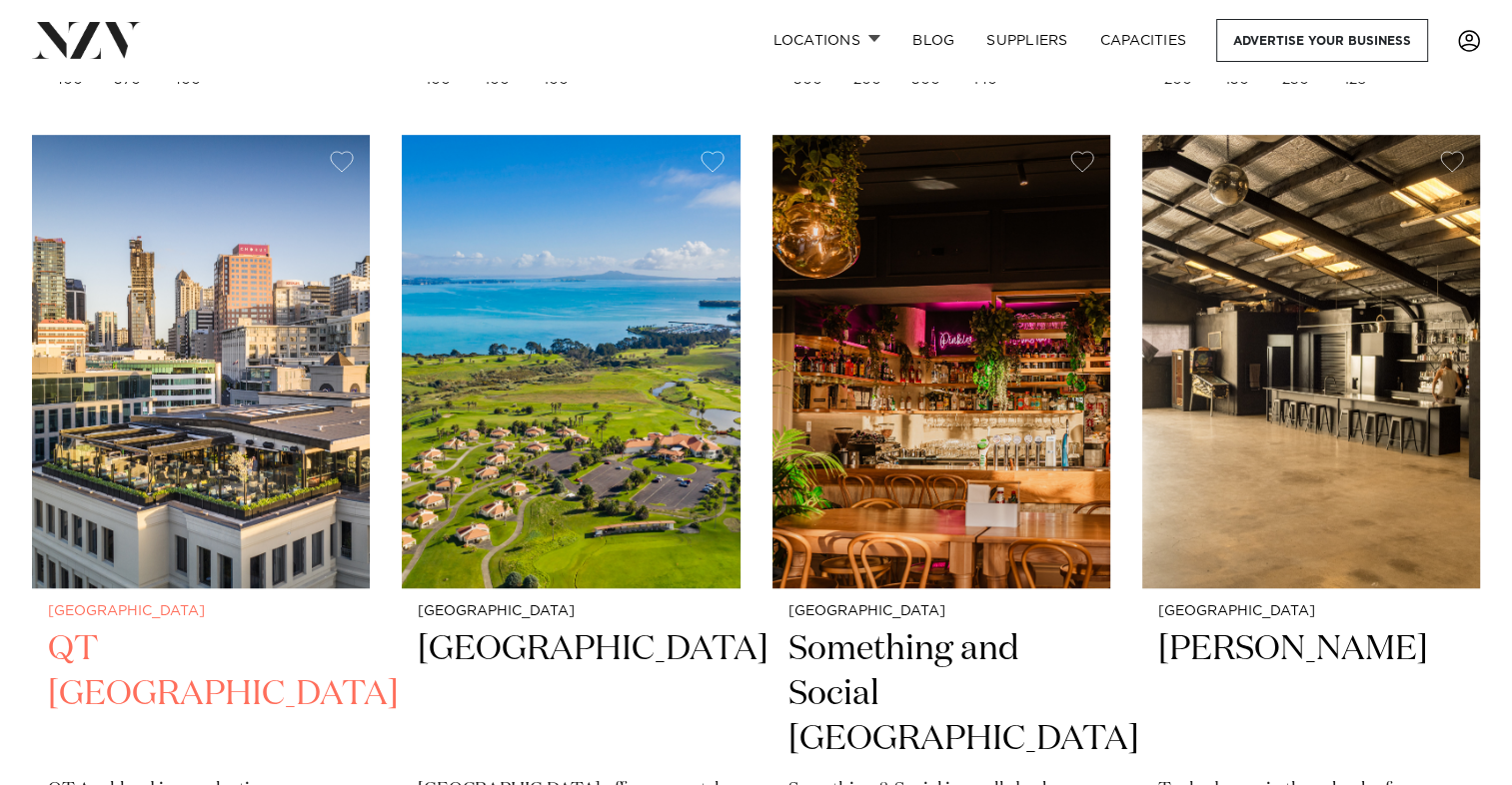 click at bounding box center [201, 362] 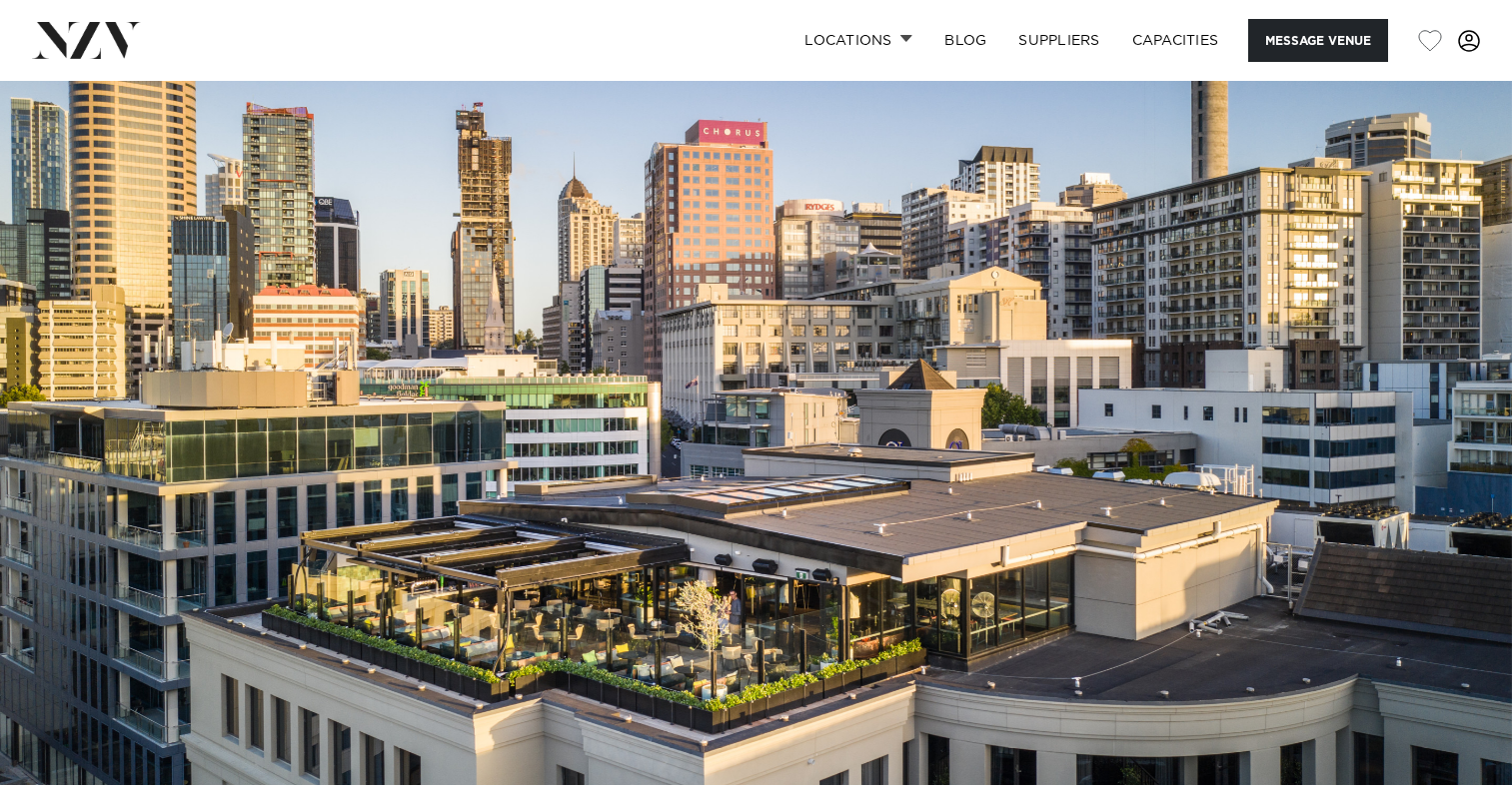 scroll, scrollTop: 0, scrollLeft: 0, axis: both 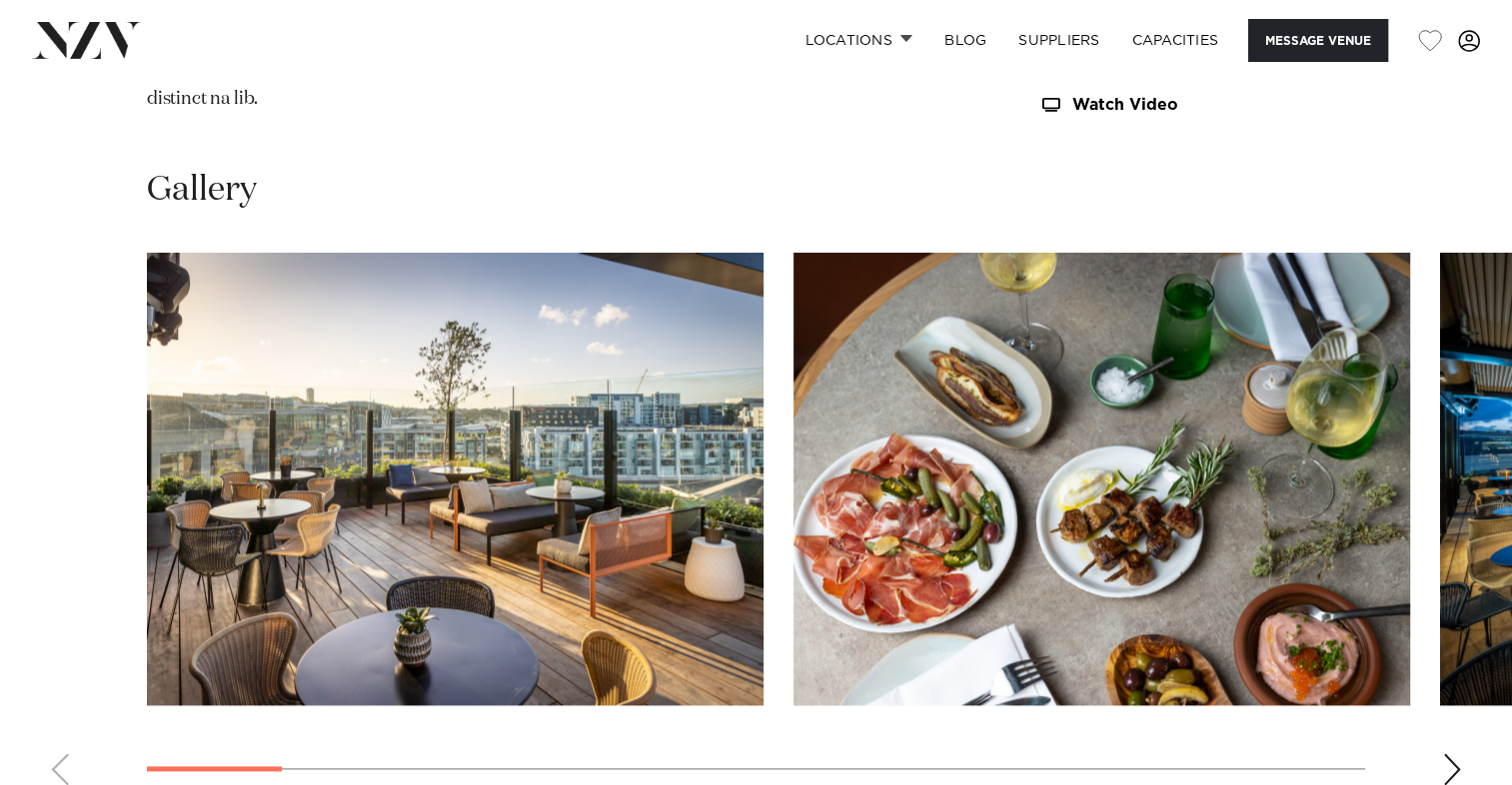 click at bounding box center (455, 478) 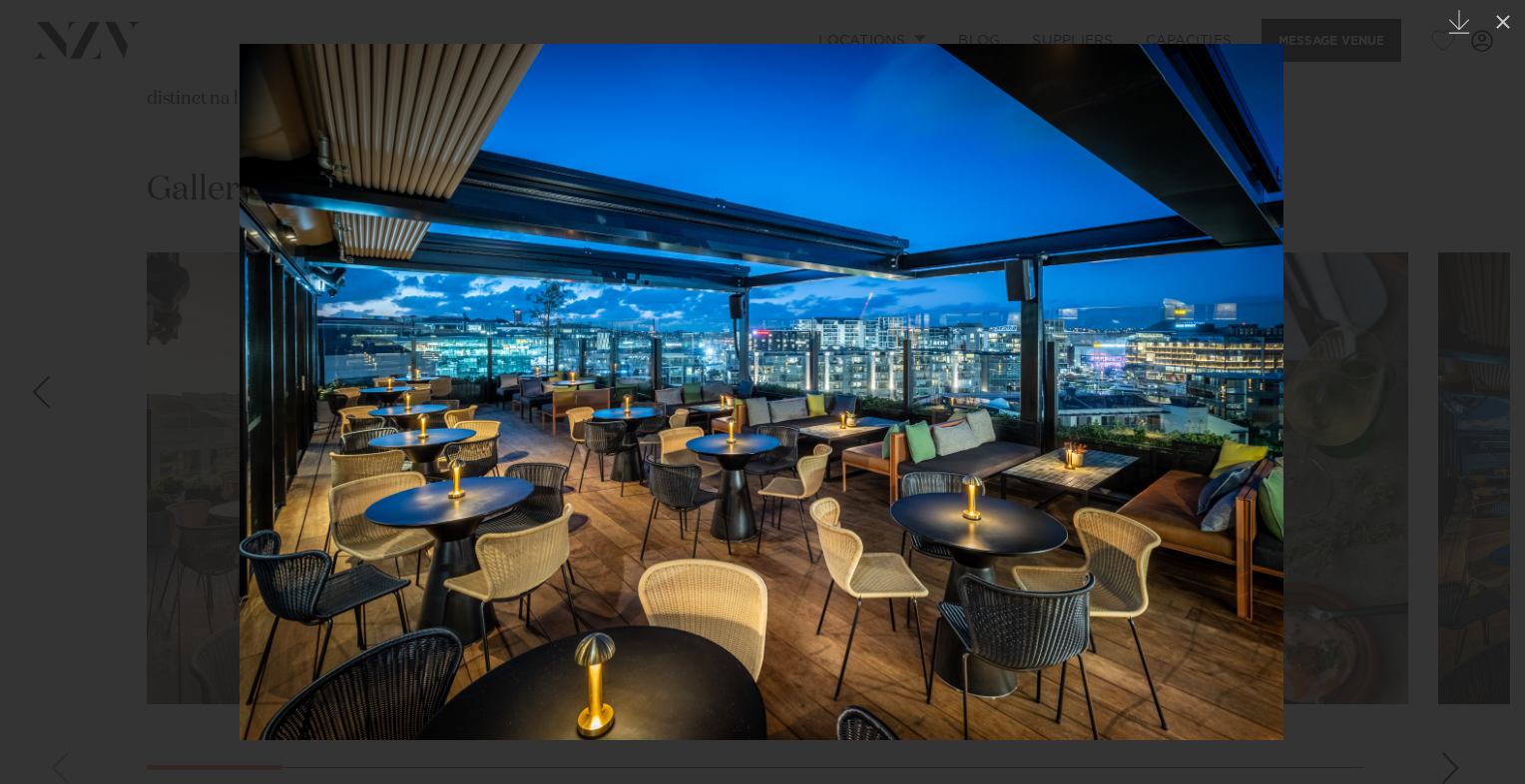 click at bounding box center [762, 392] 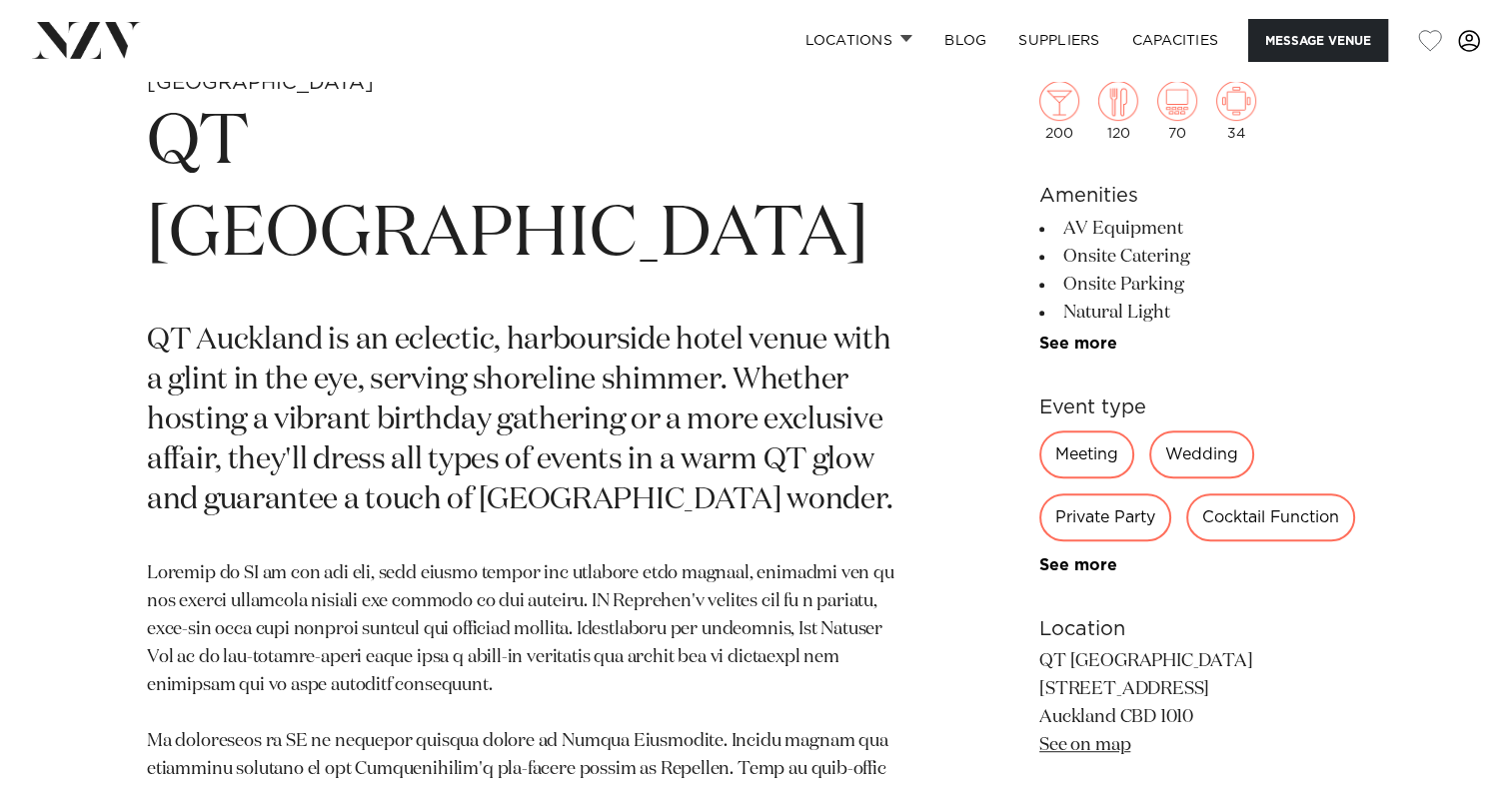 scroll, scrollTop: 799, scrollLeft: 0, axis: vertical 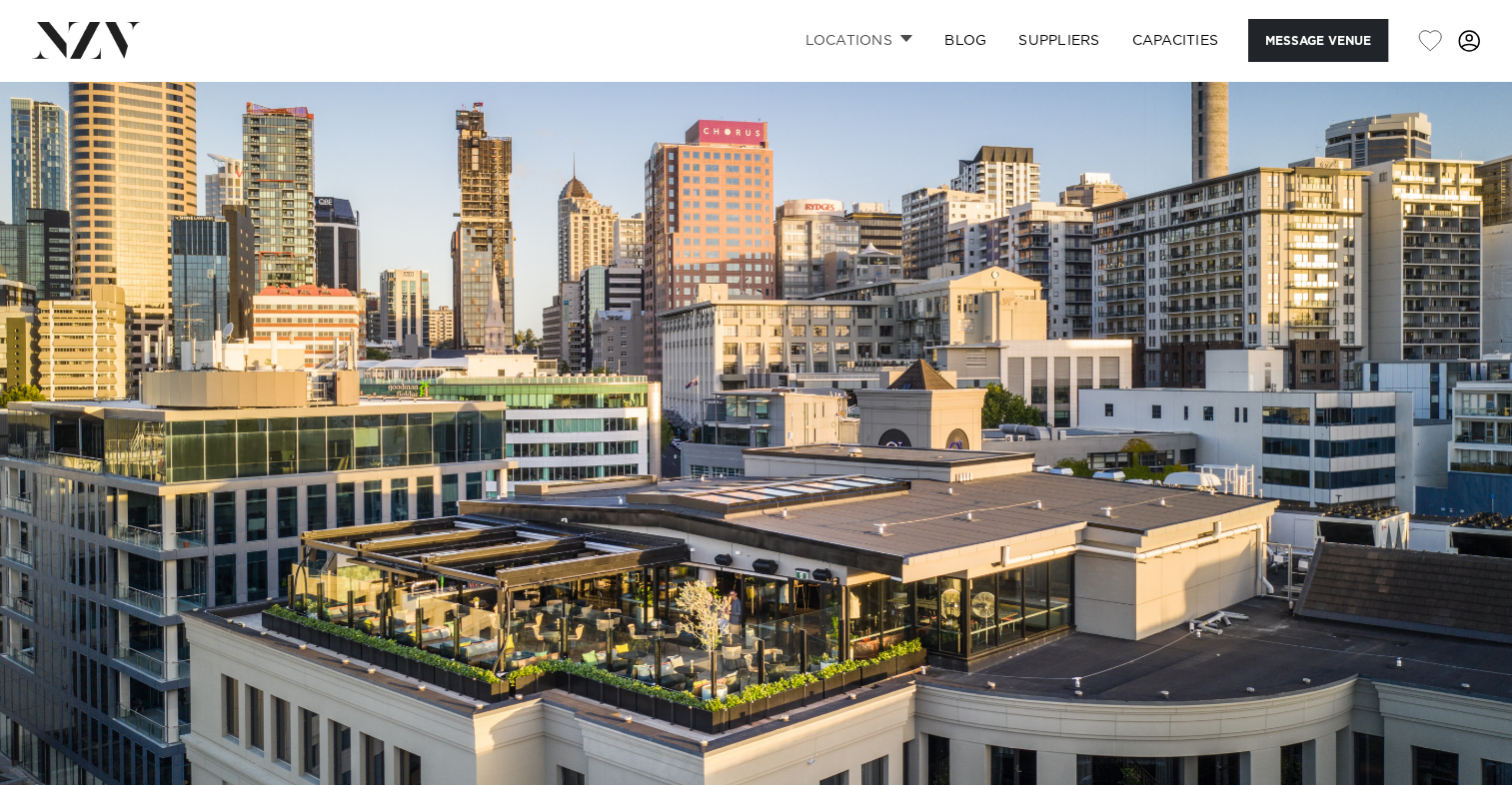 click on "Locations" at bounding box center (858, 40) 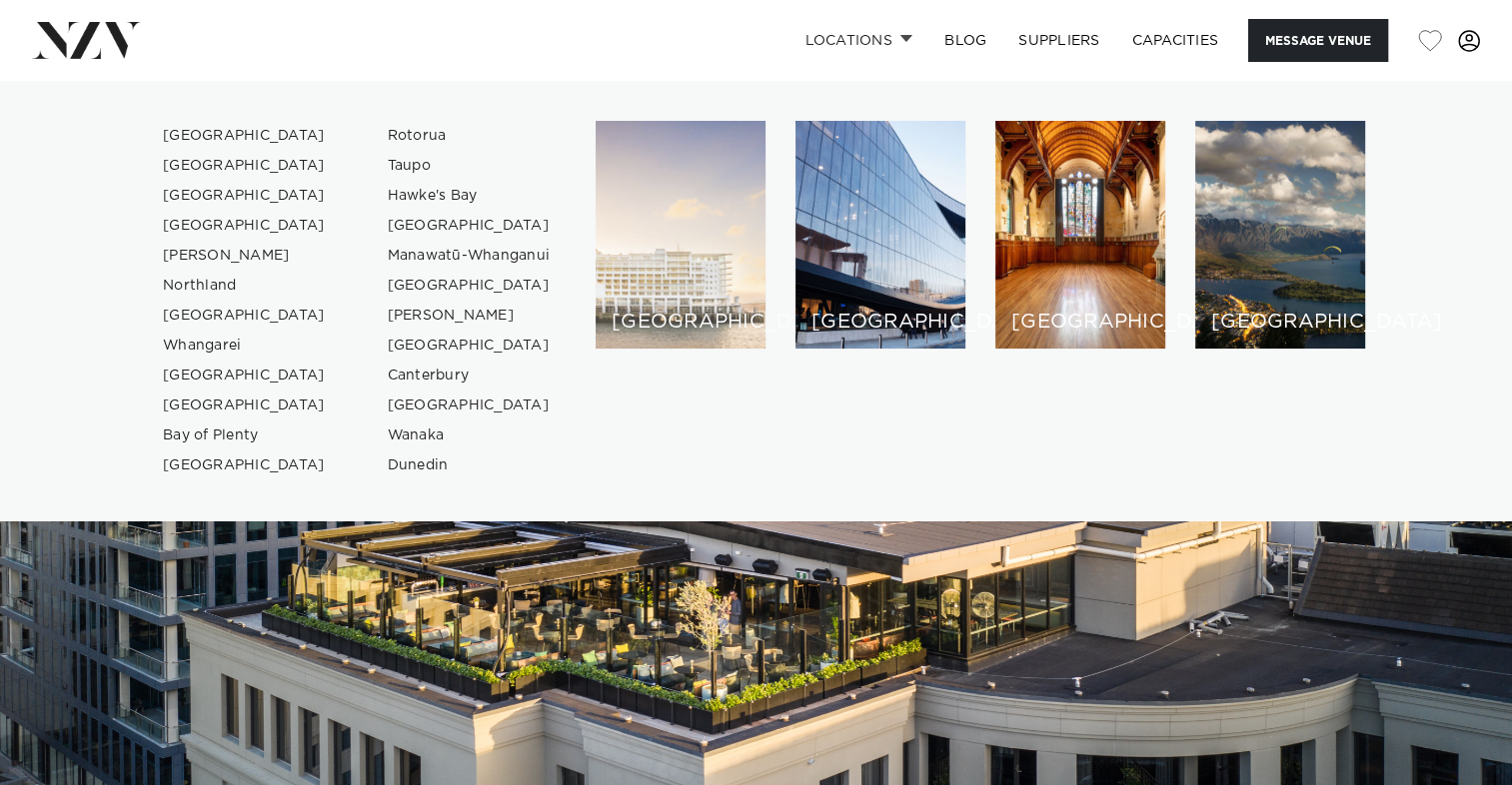 click on "[GEOGRAPHIC_DATA]" at bounding box center (681, 235) 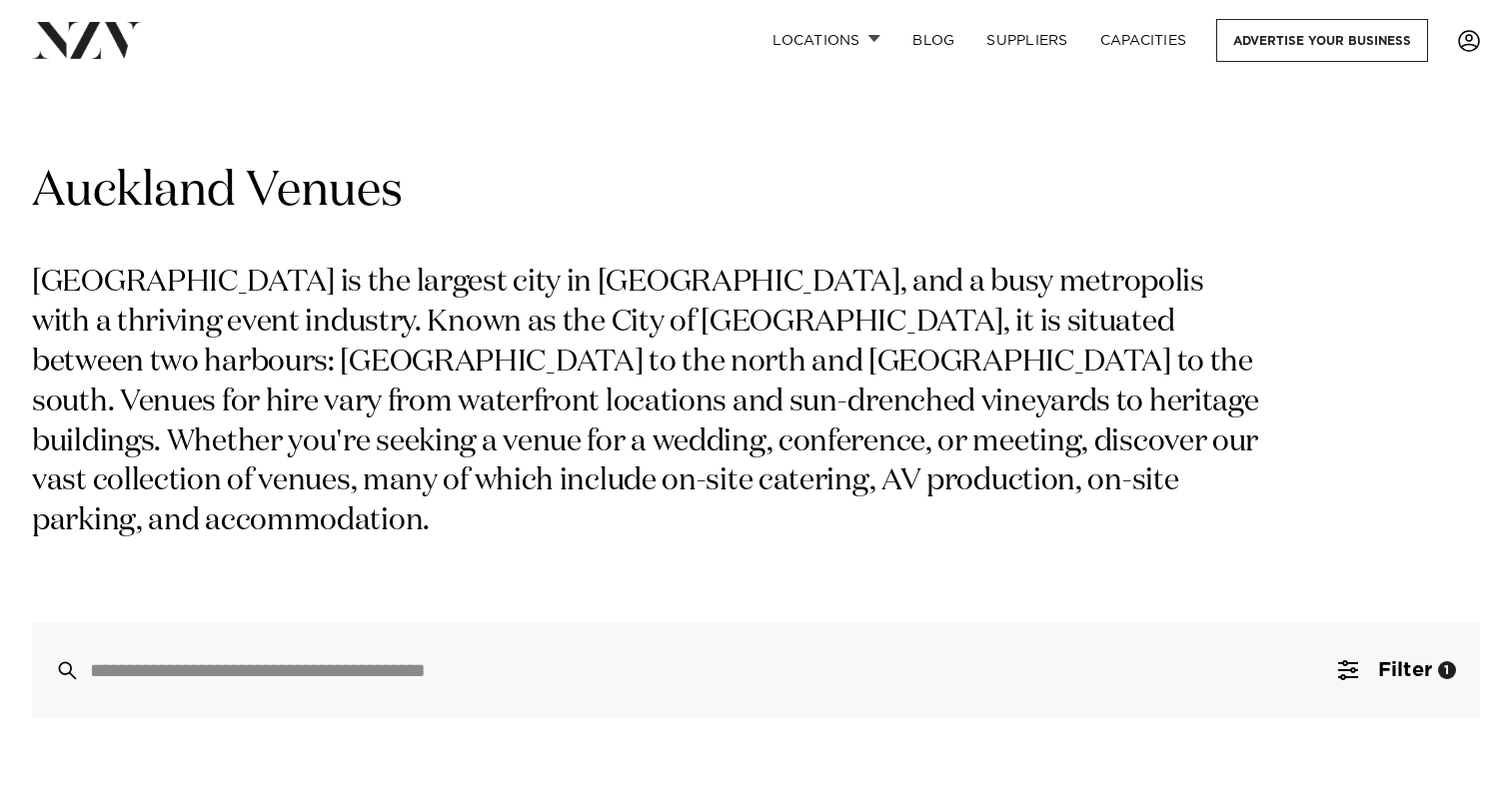 scroll, scrollTop: 0, scrollLeft: 0, axis: both 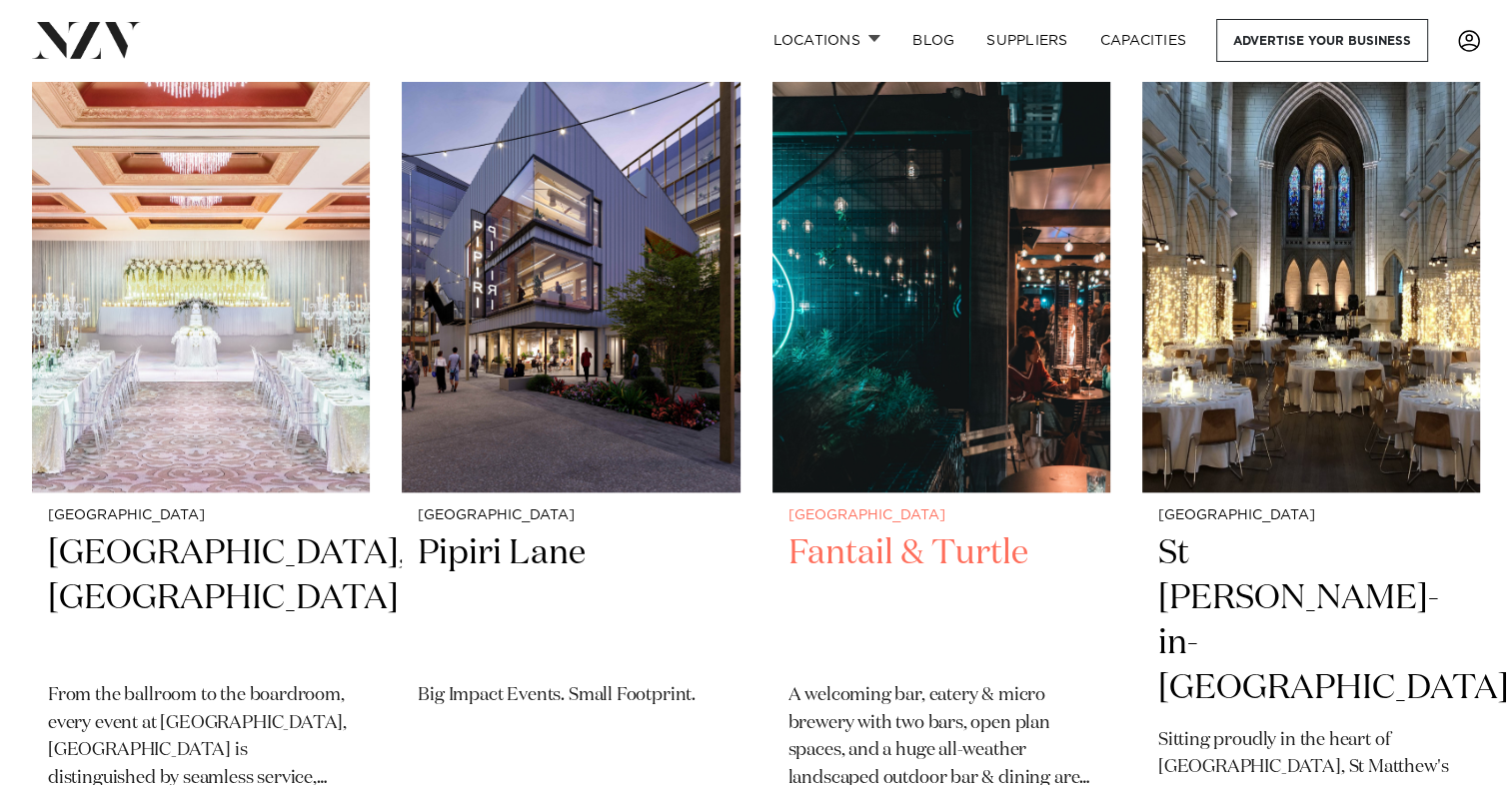 click at bounding box center [941, 266] 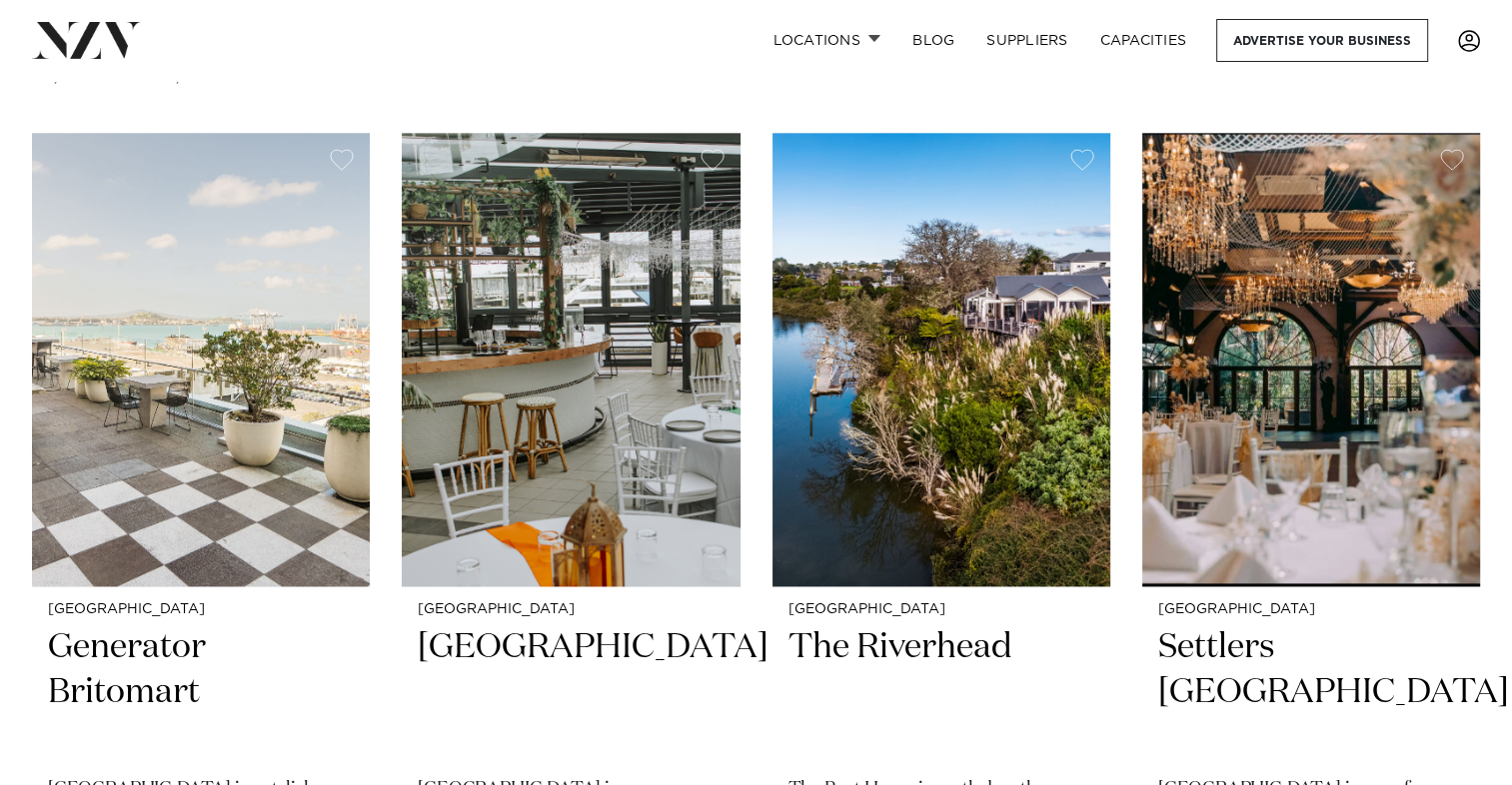 scroll, scrollTop: 2569, scrollLeft: 0, axis: vertical 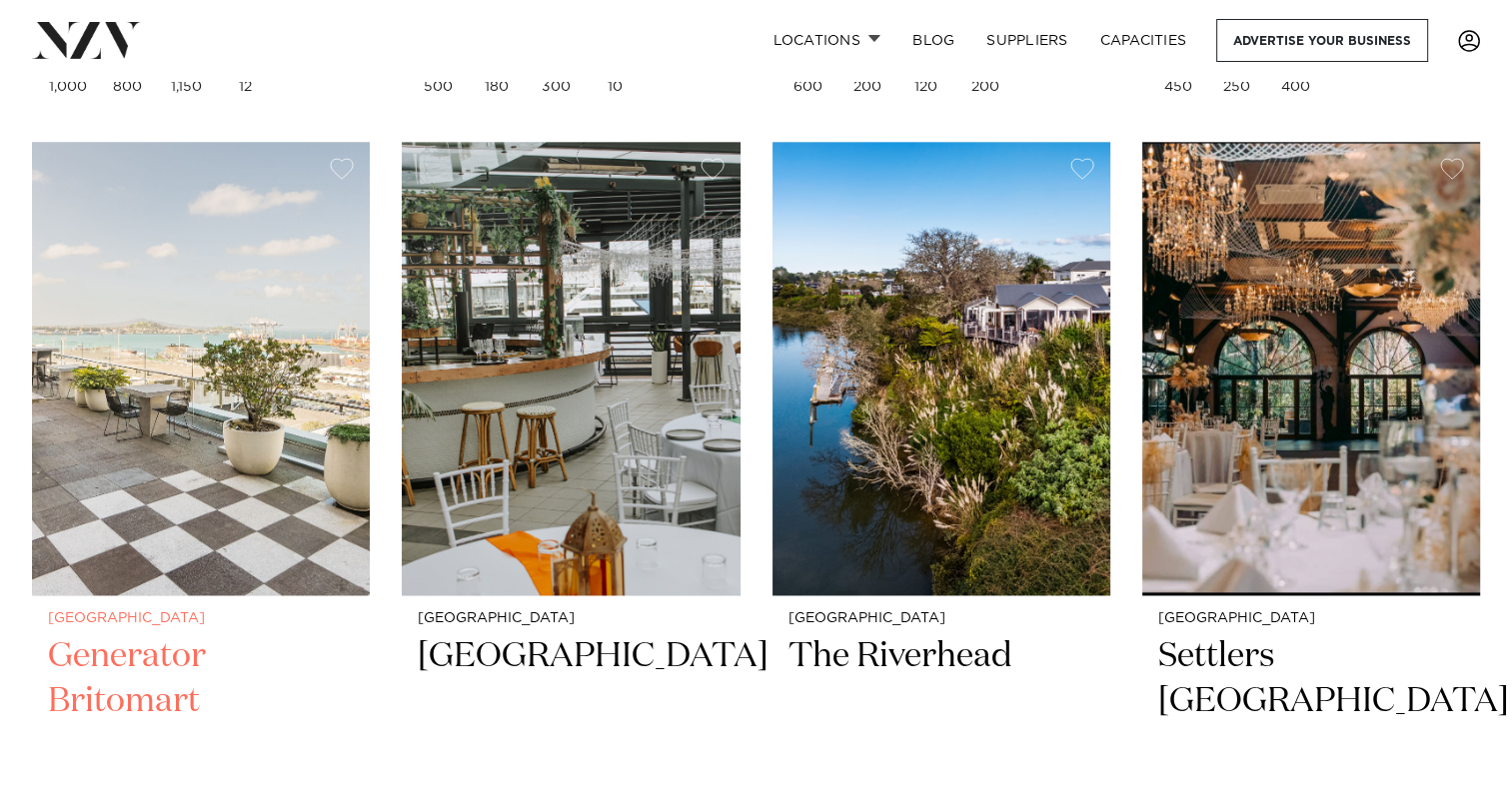 click at bounding box center [201, 369] 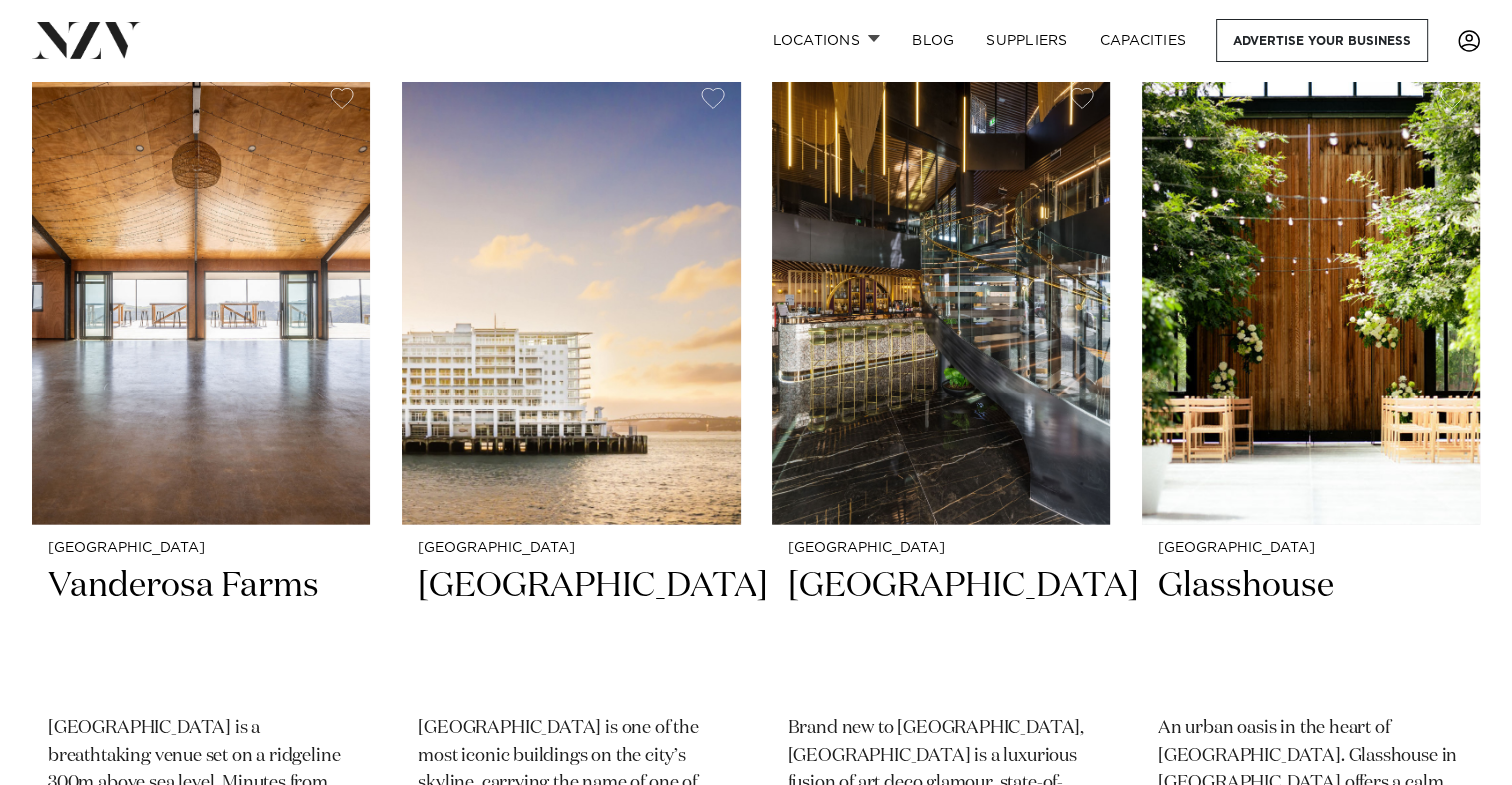 scroll, scrollTop: 4462, scrollLeft: 0, axis: vertical 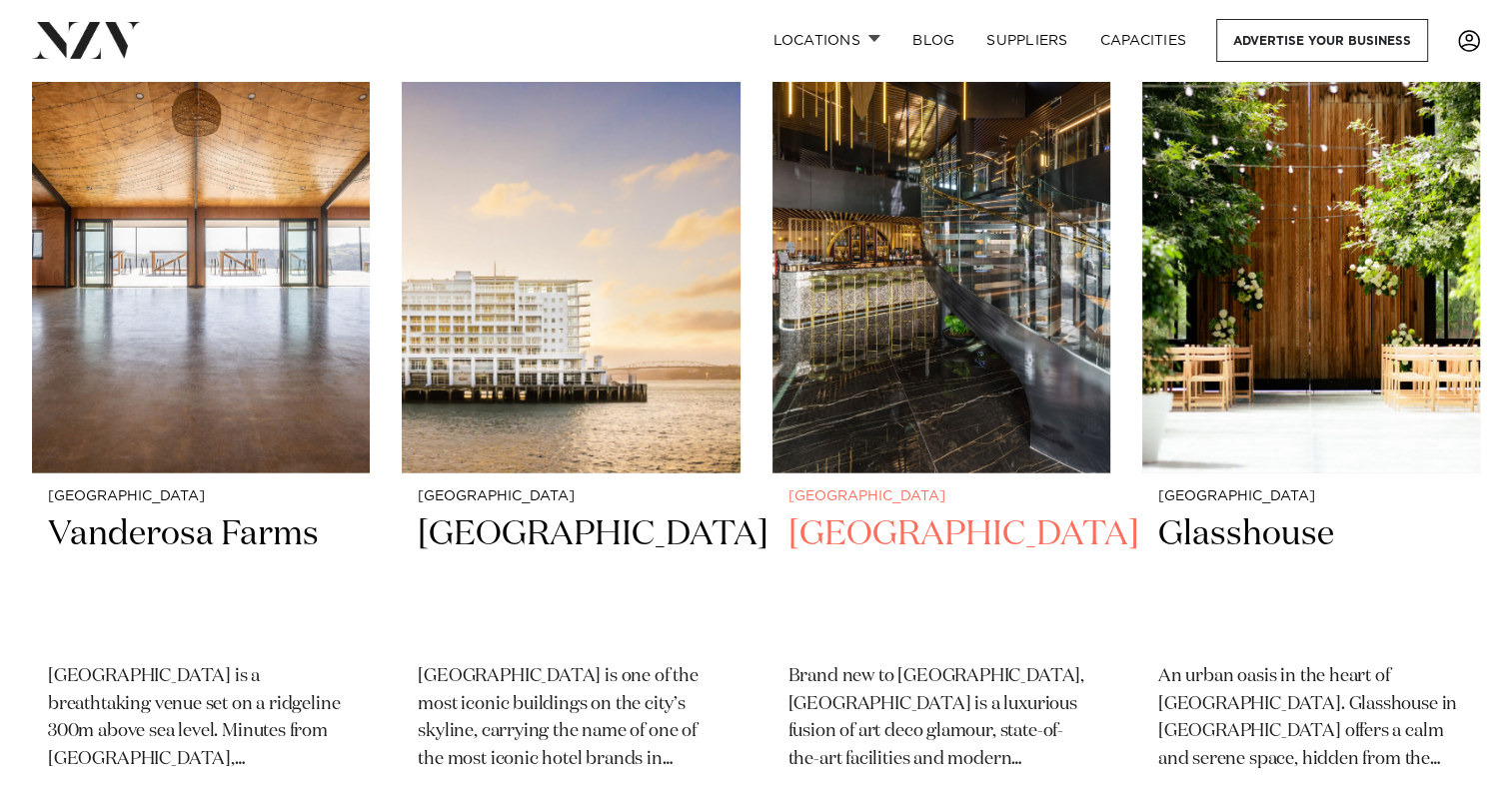 click at bounding box center (941, 247) 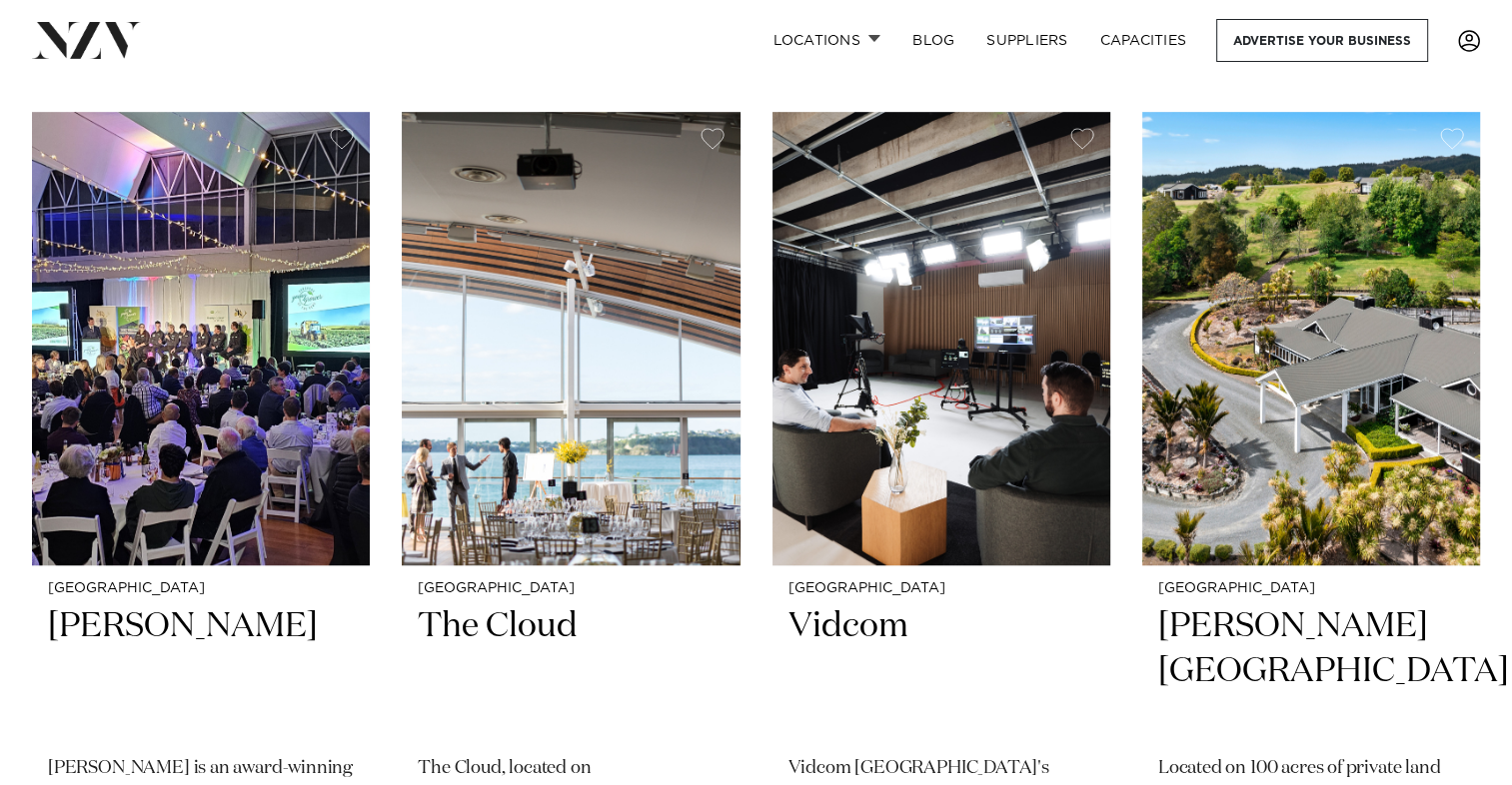 scroll, scrollTop: 8800, scrollLeft: 0, axis: vertical 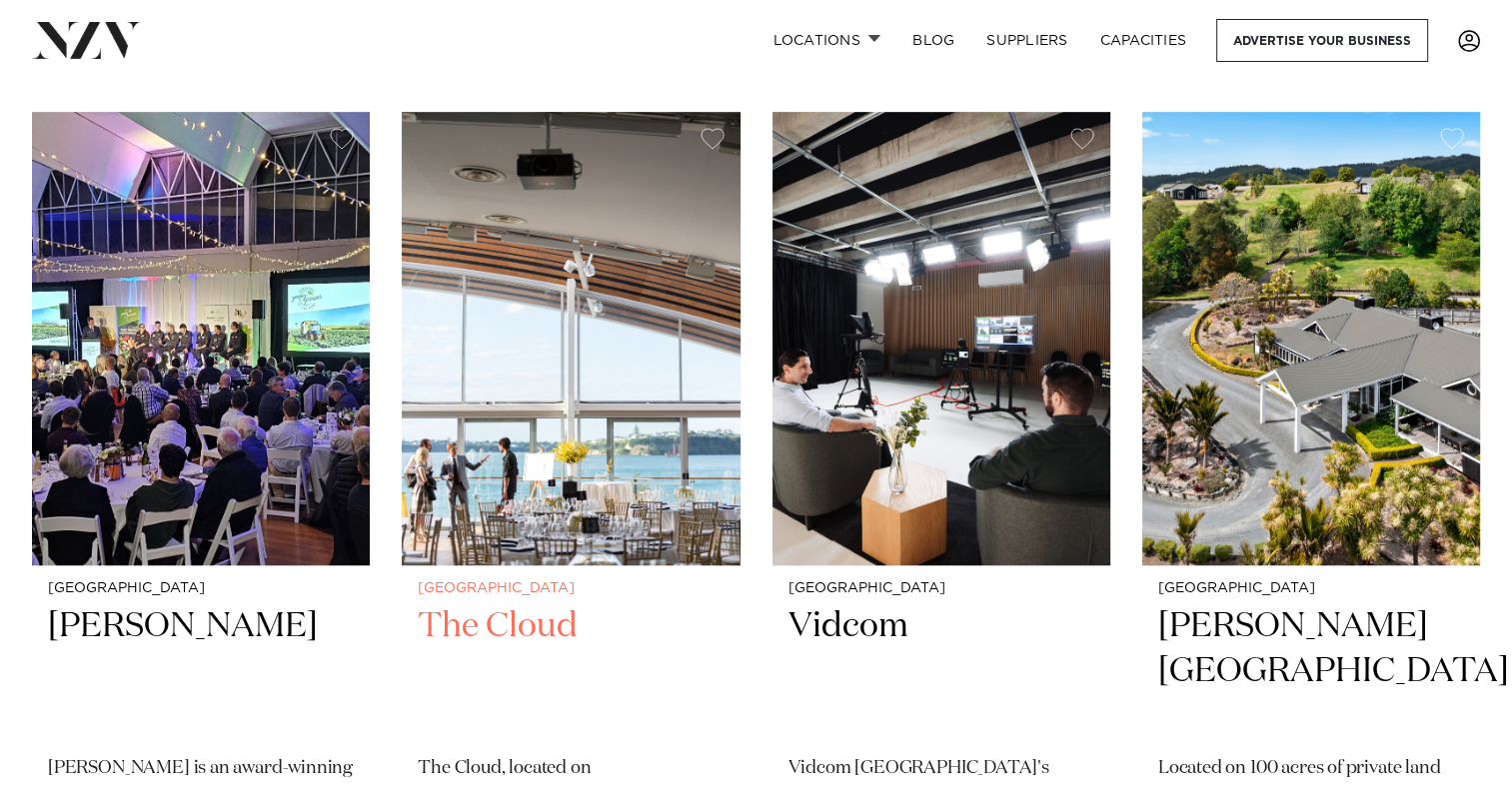 click at bounding box center (571, 339) 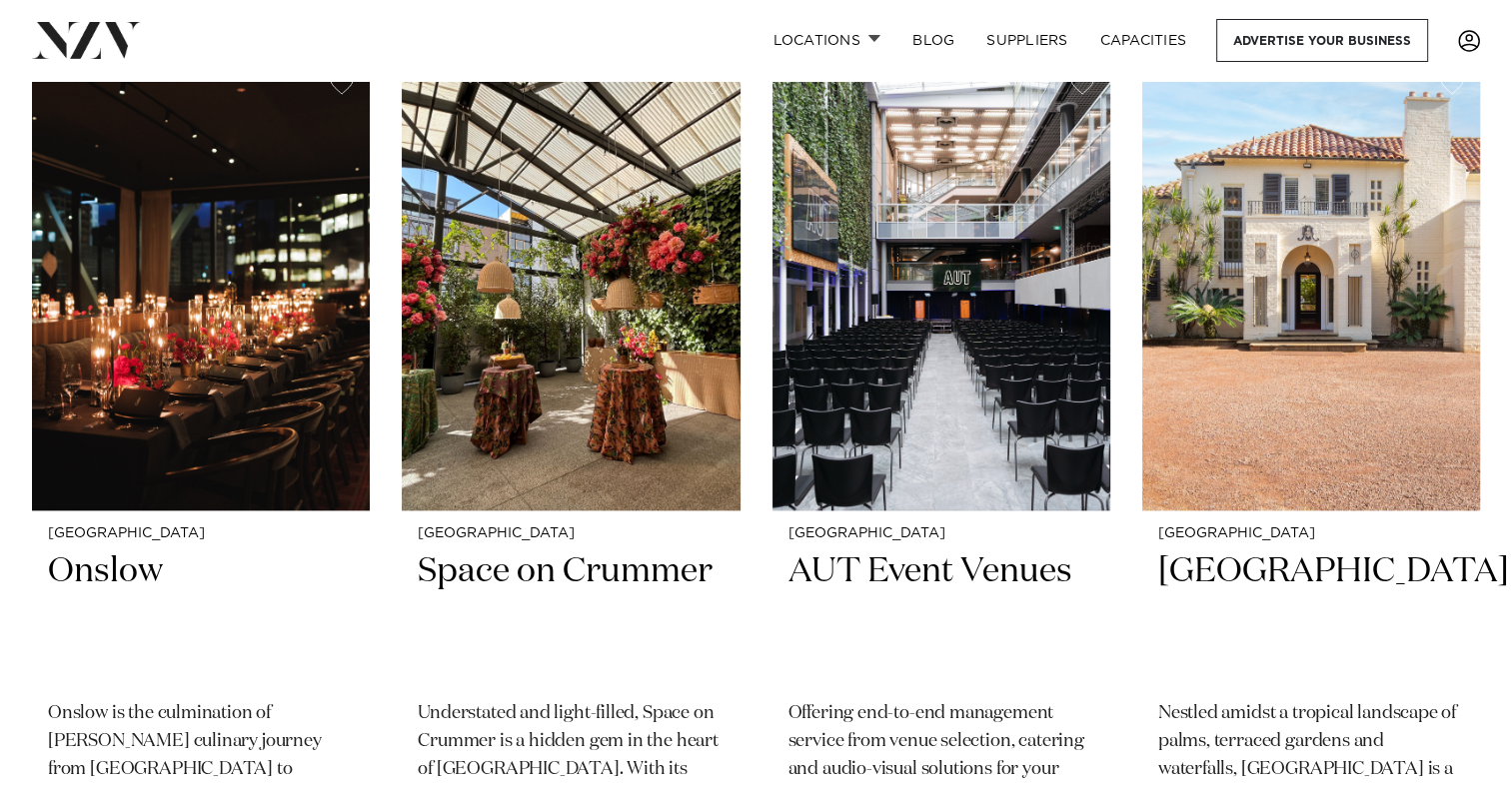 scroll, scrollTop: 9742, scrollLeft: 0, axis: vertical 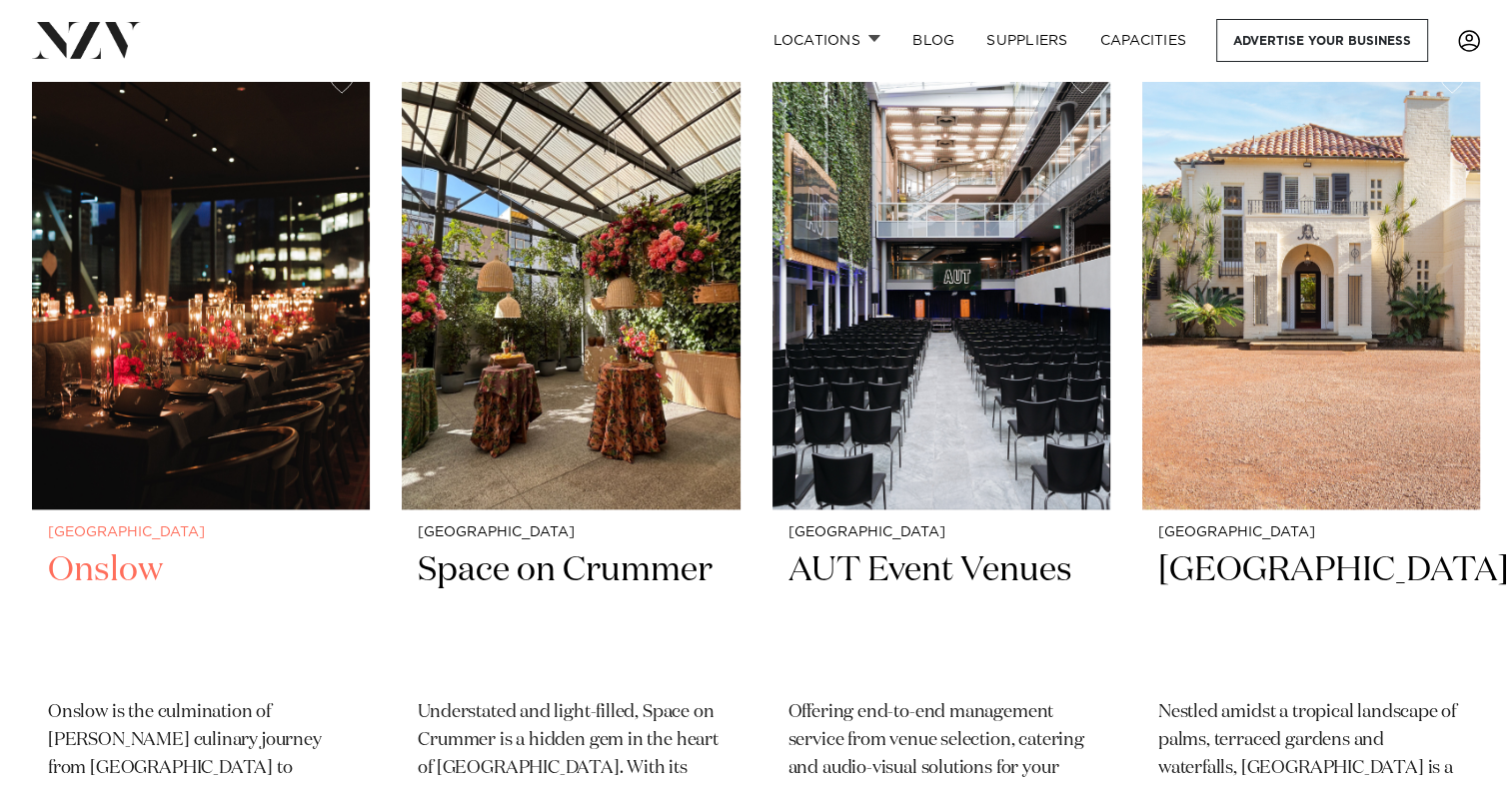 click at bounding box center [201, 283] 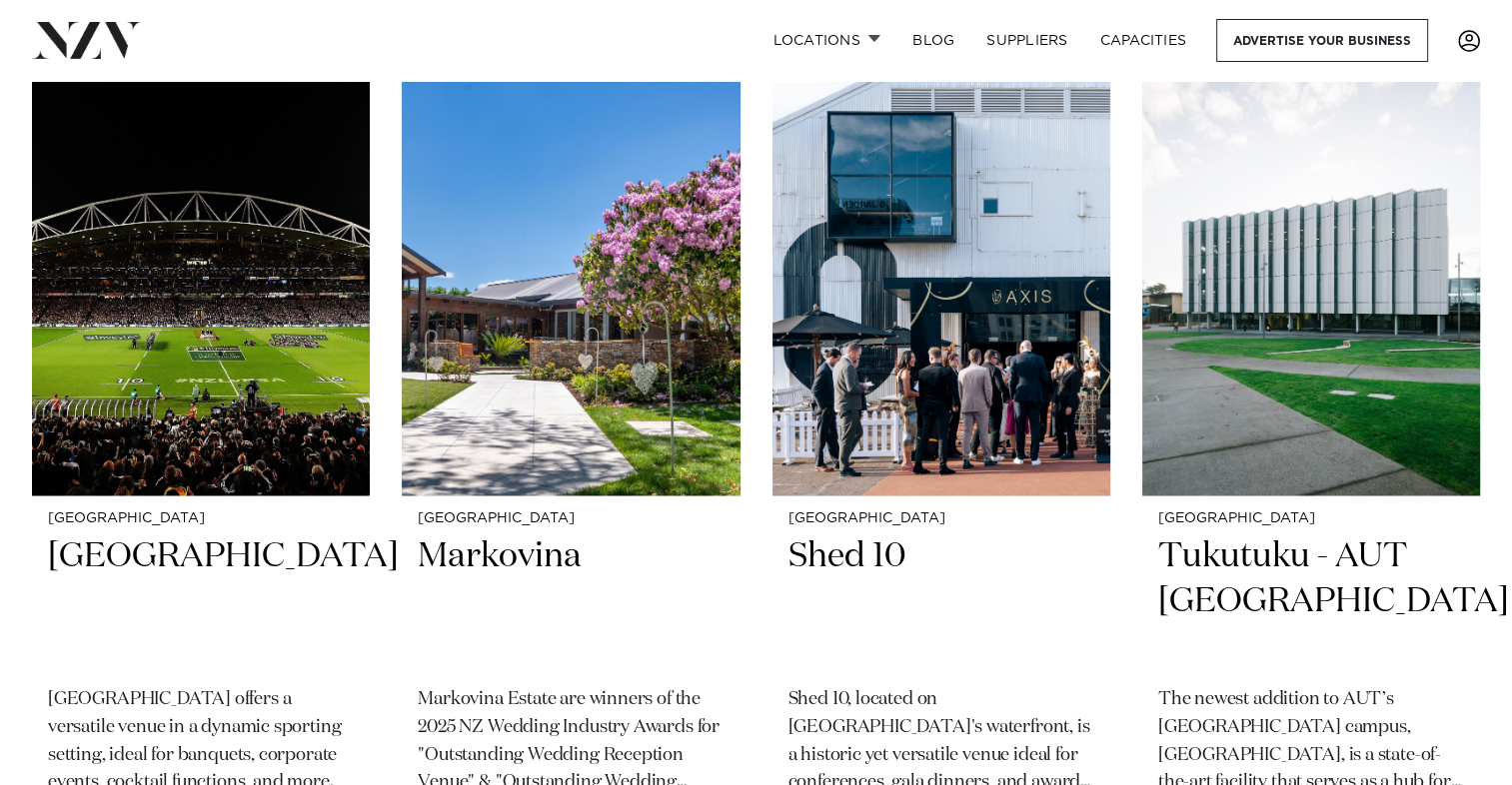scroll, scrollTop: 10639, scrollLeft: 0, axis: vertical 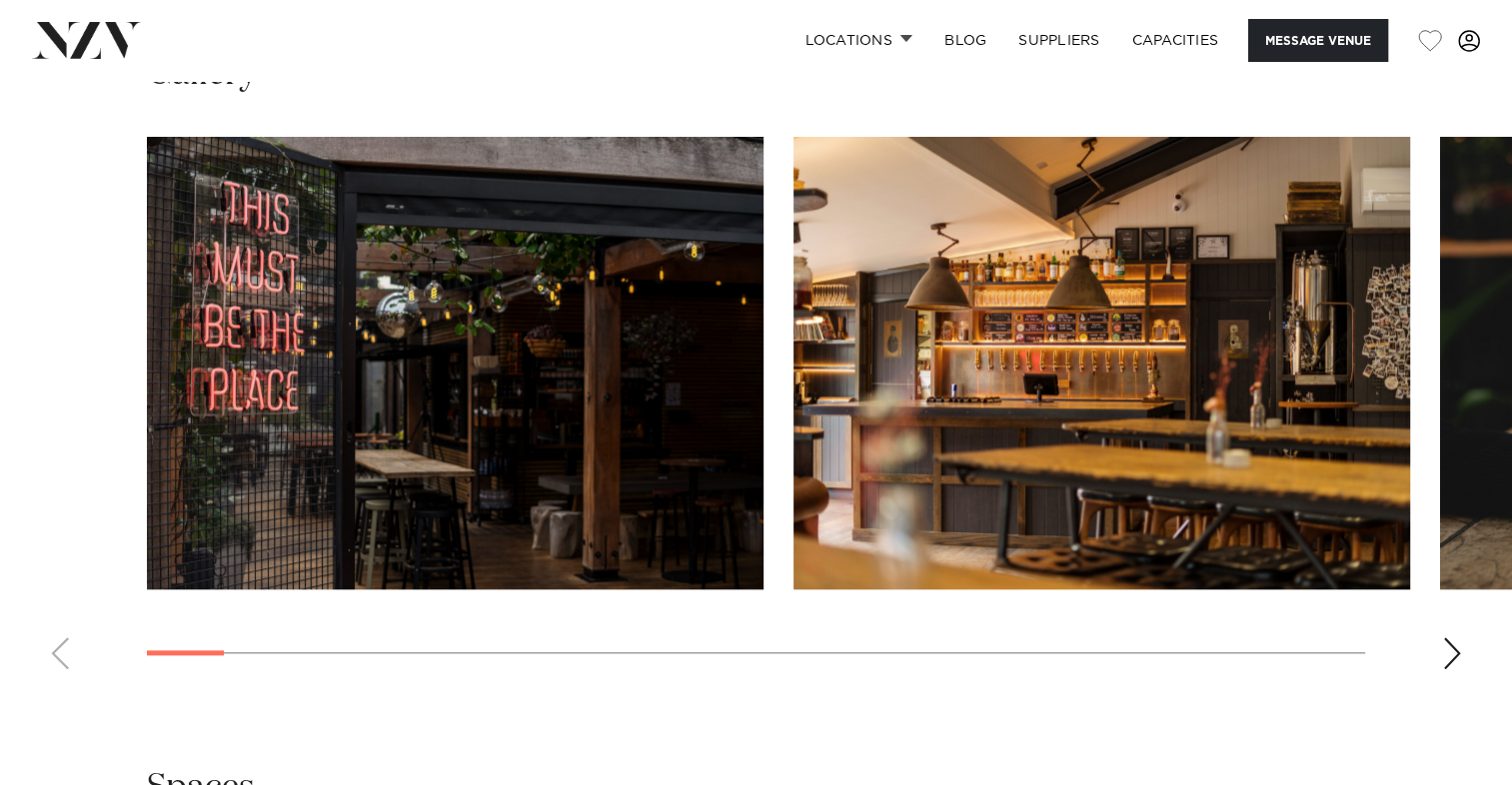 click at bounding box center (1452, 653) 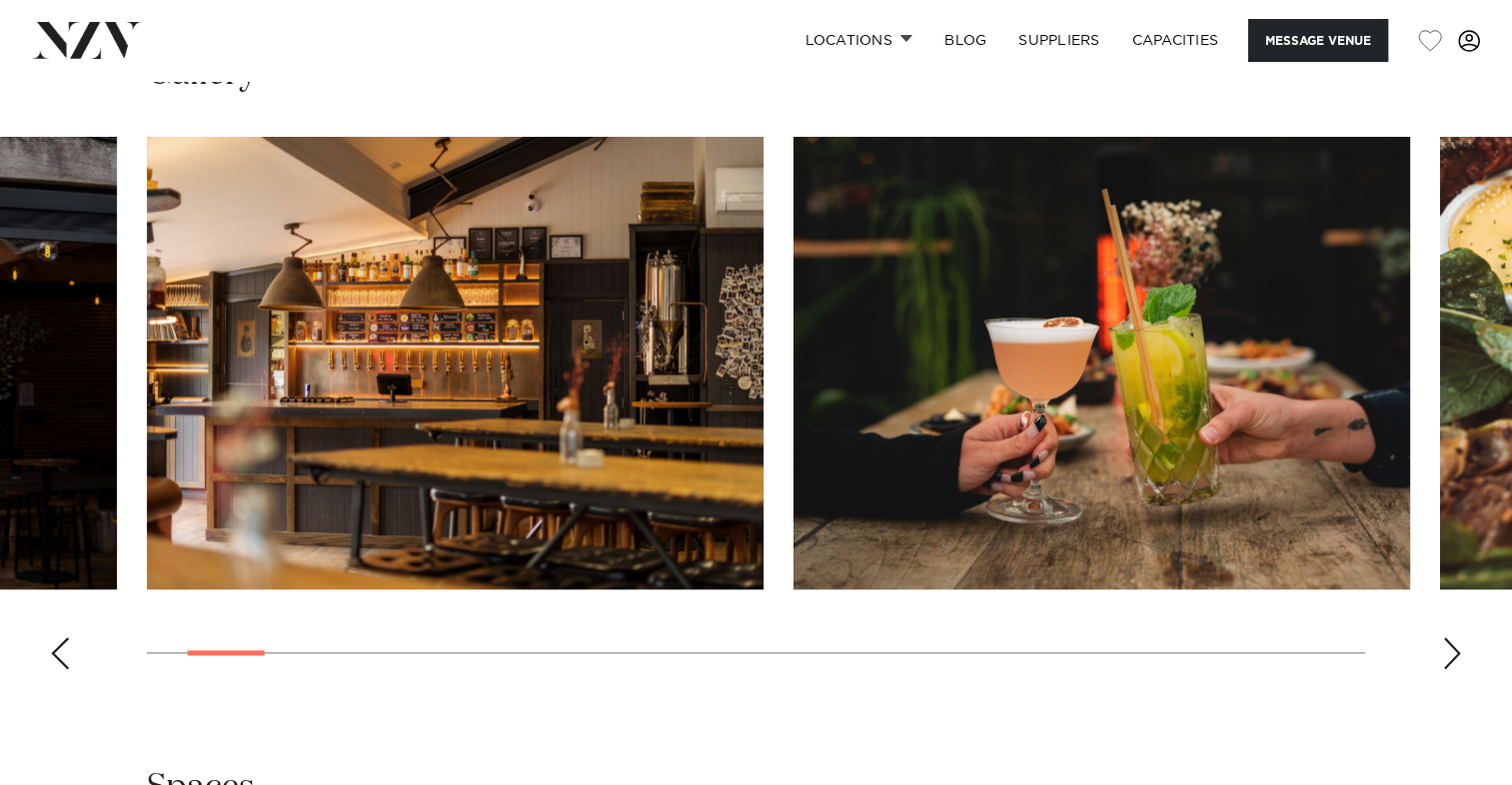 click at bounding box center (1452, 653) 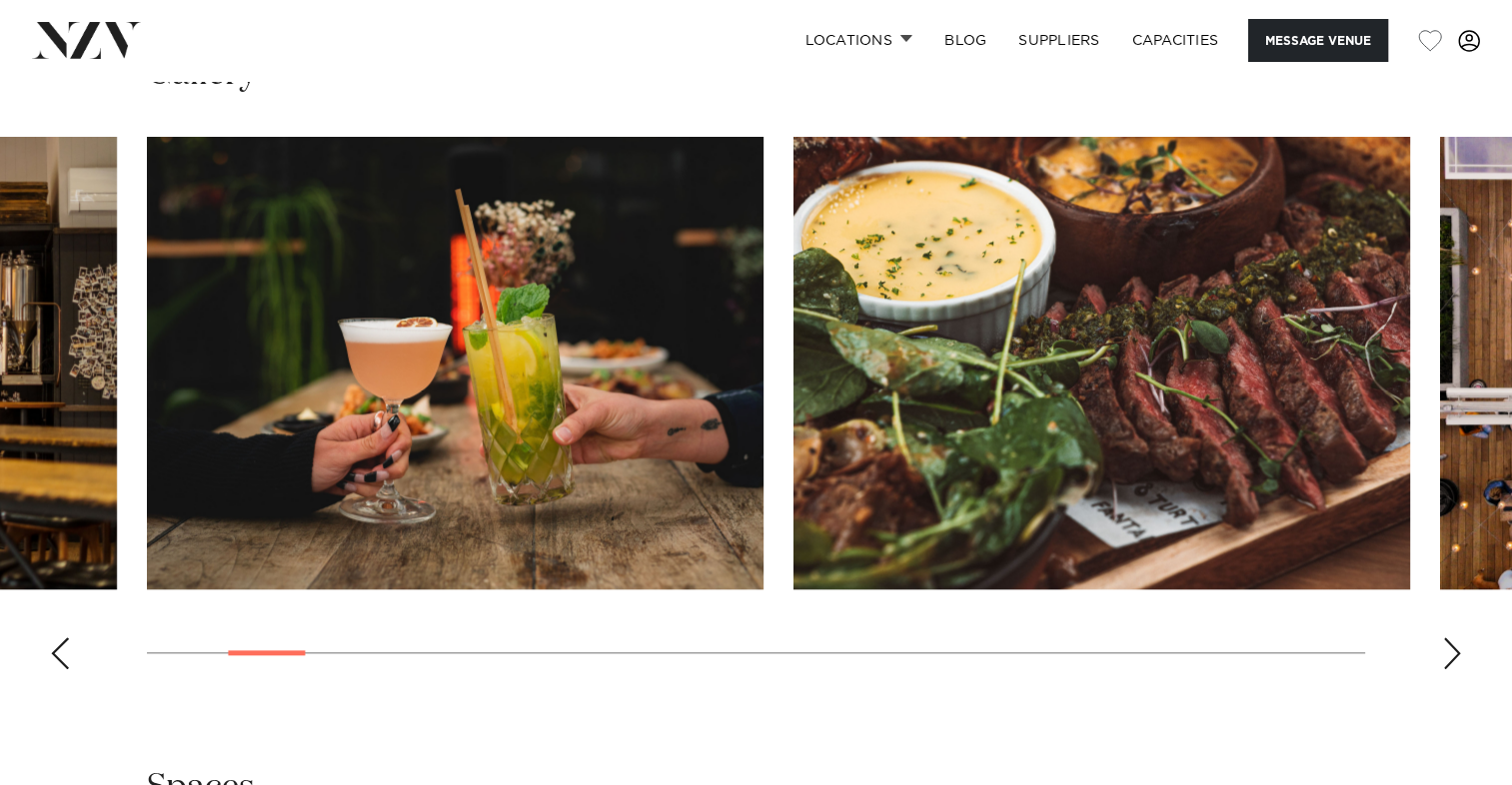 click at bounding box center [1452, 653] 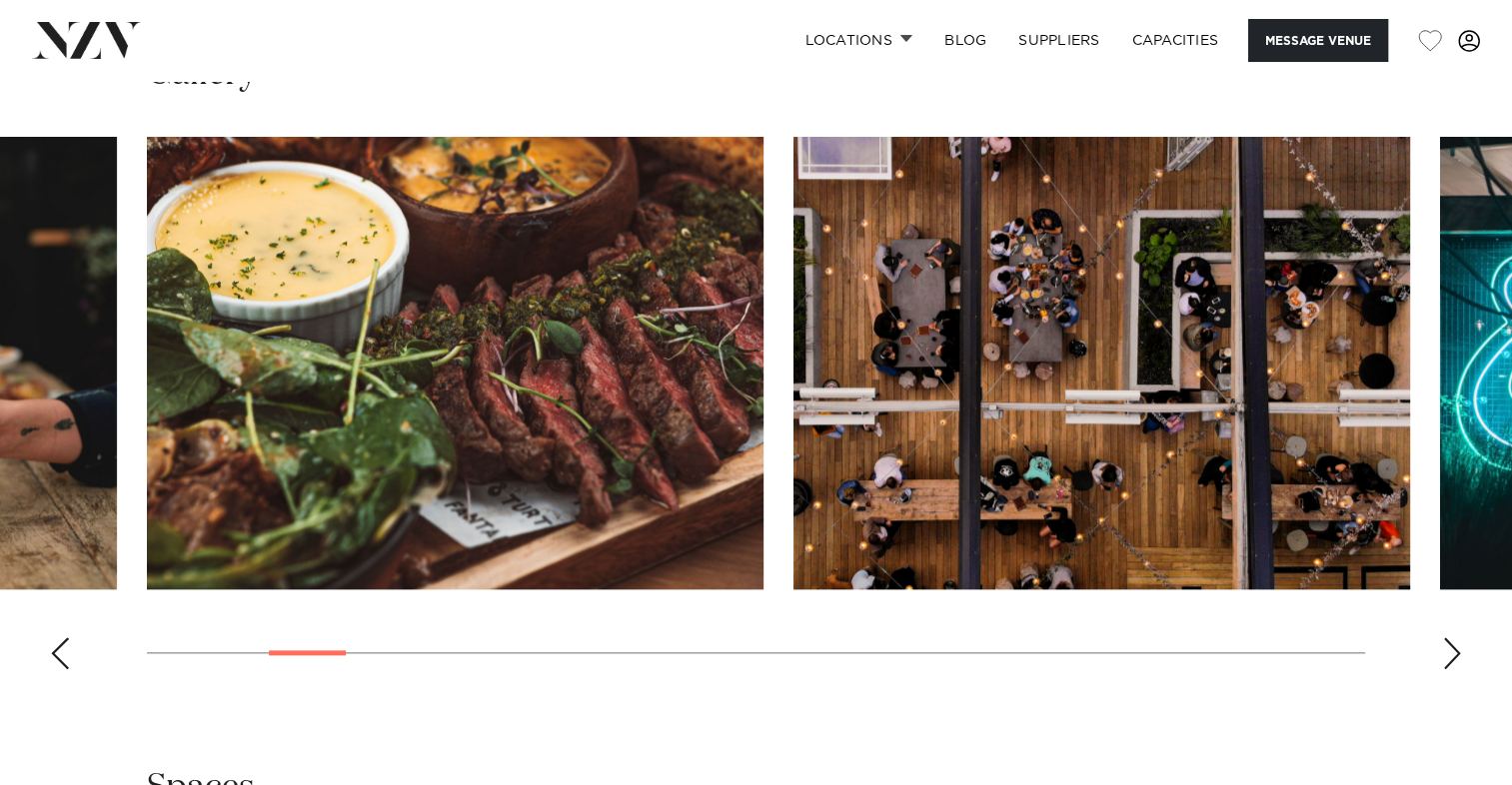 click at bounding box center [1452, 653] 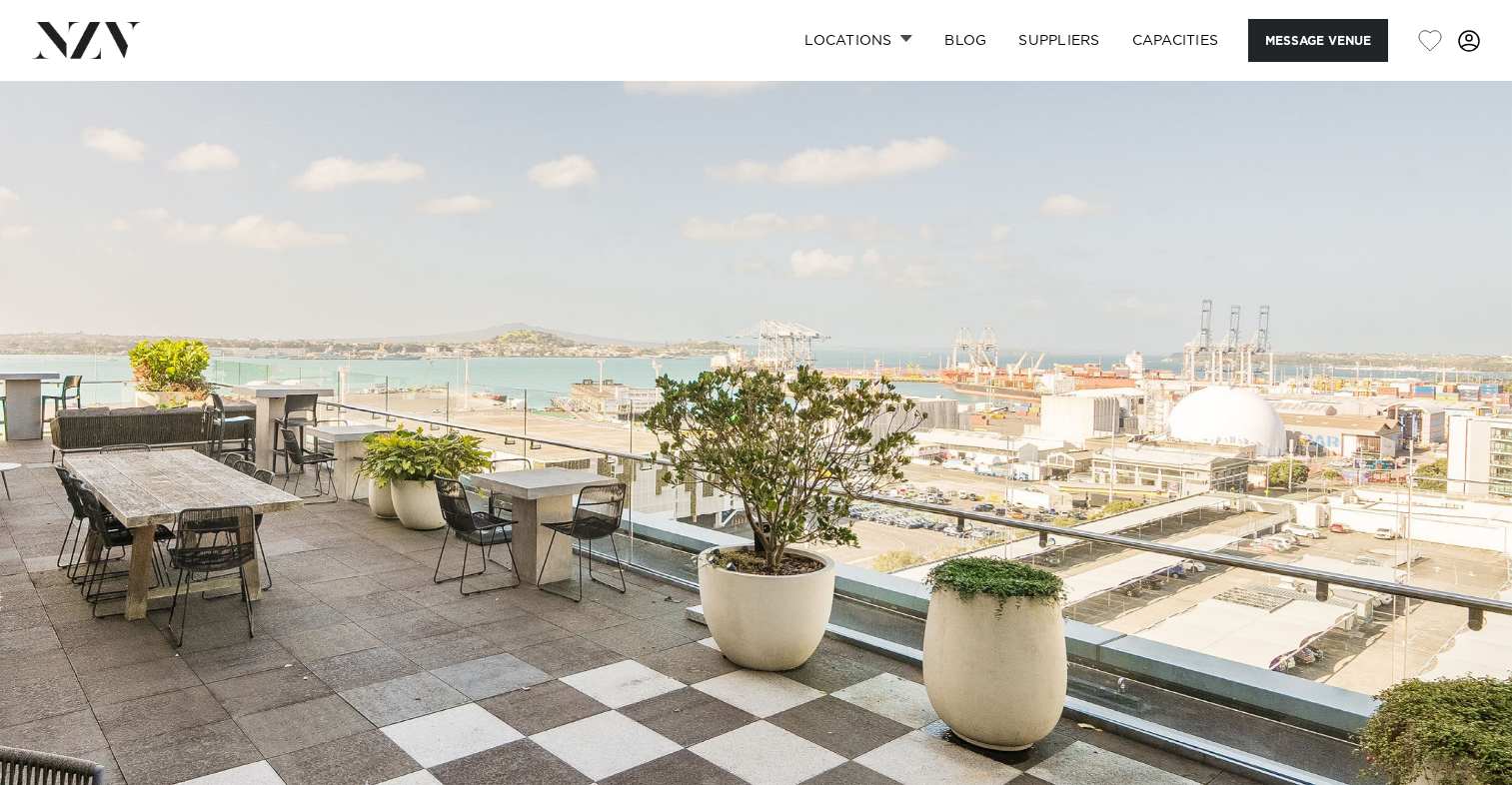 scroll, scrollTop: 0, scrollLeft: 0, axis: both 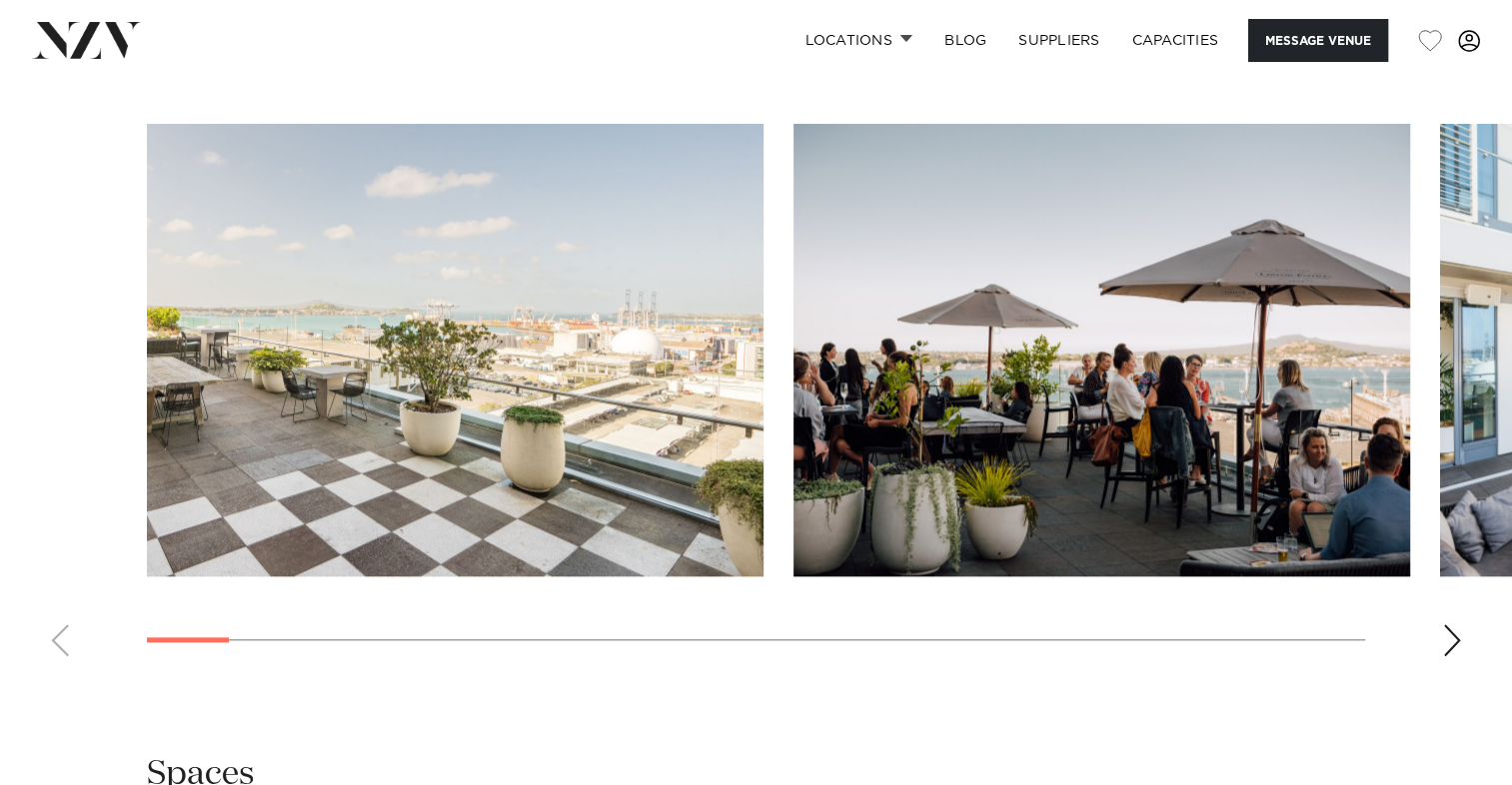 click at bounding box center [1452, 640] 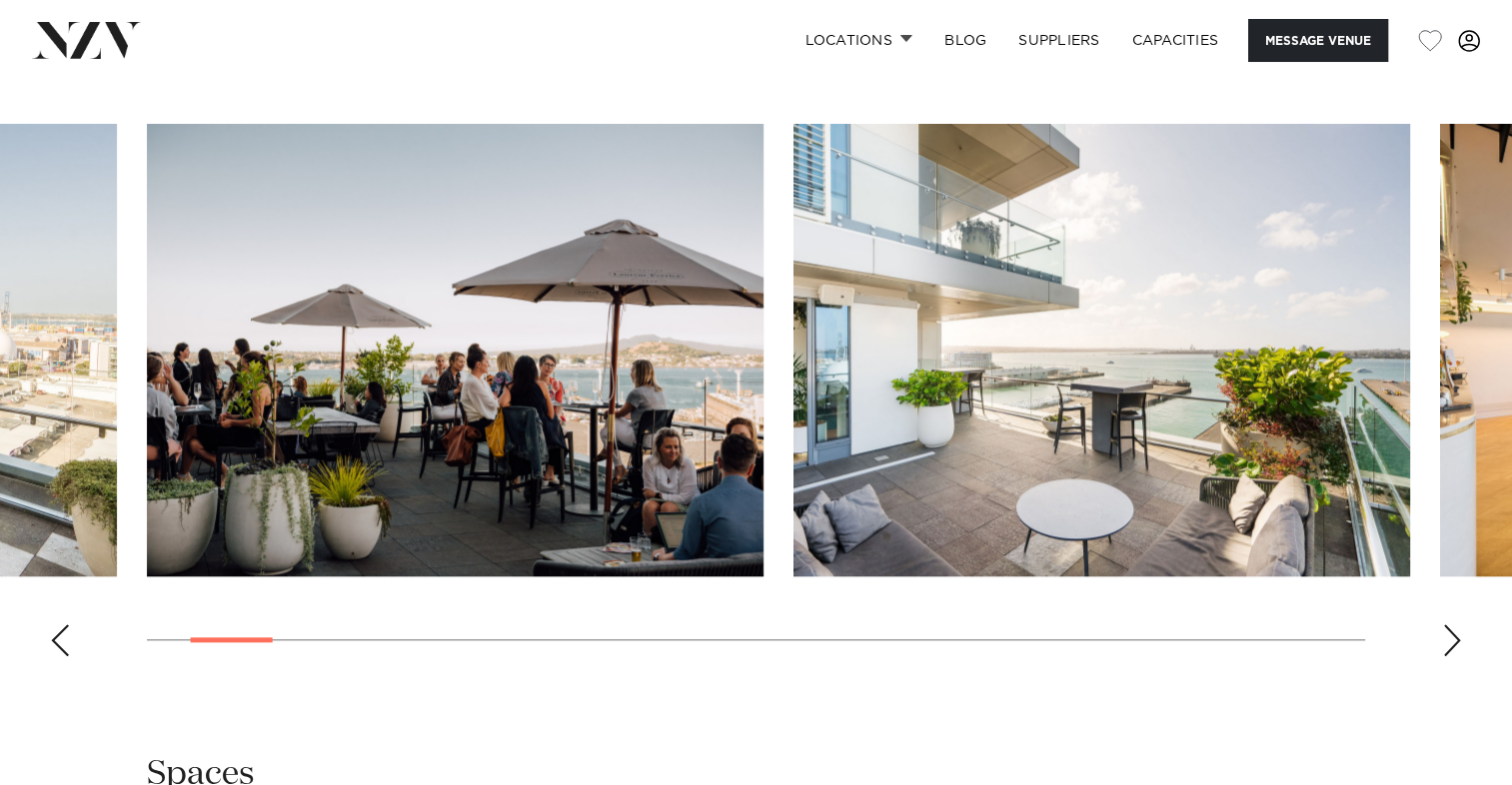 click at bounding box center [1452, 640] 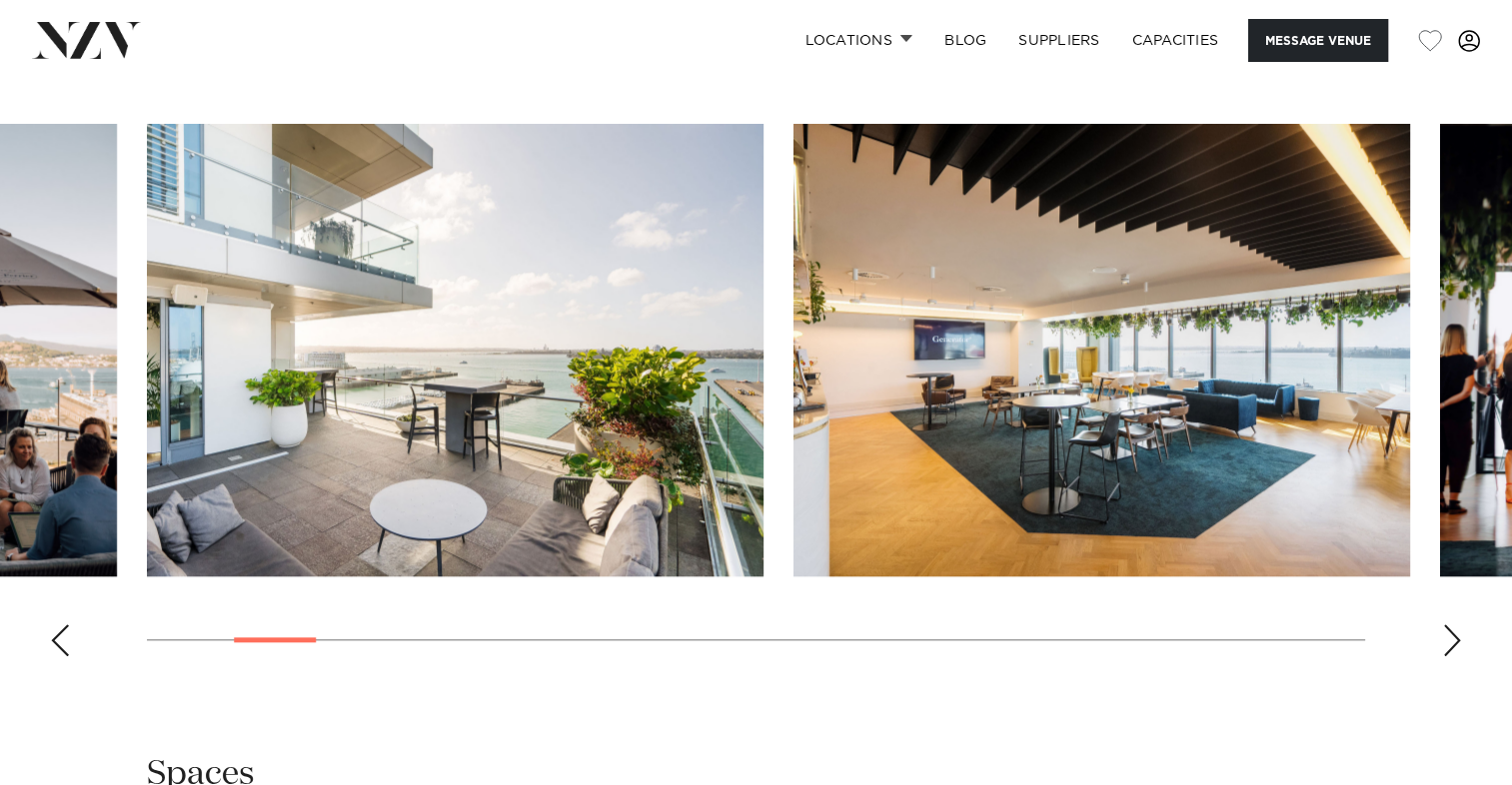 click at bounding box center (1452, 640) 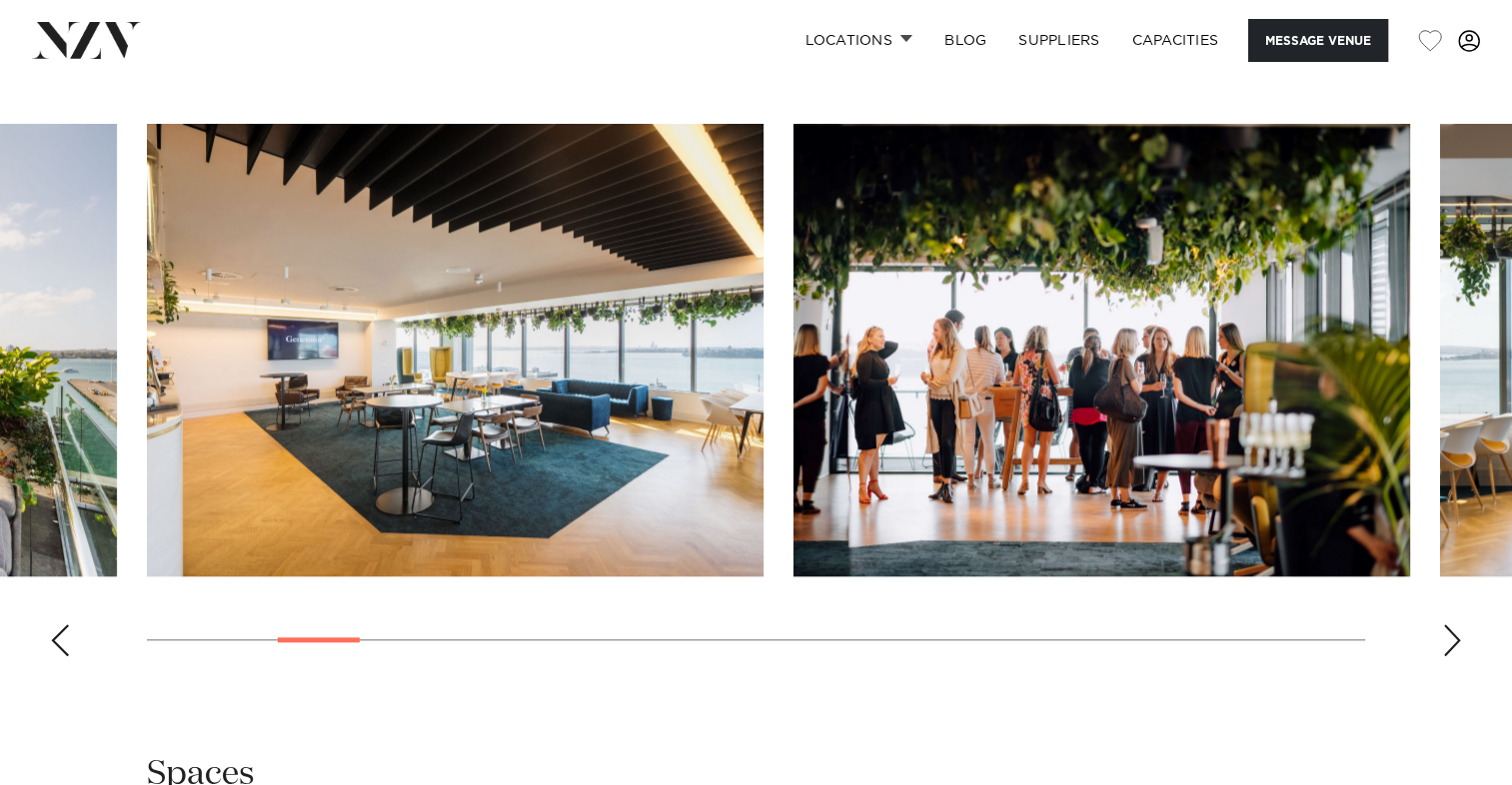 click at bounding box center [1452, 640] 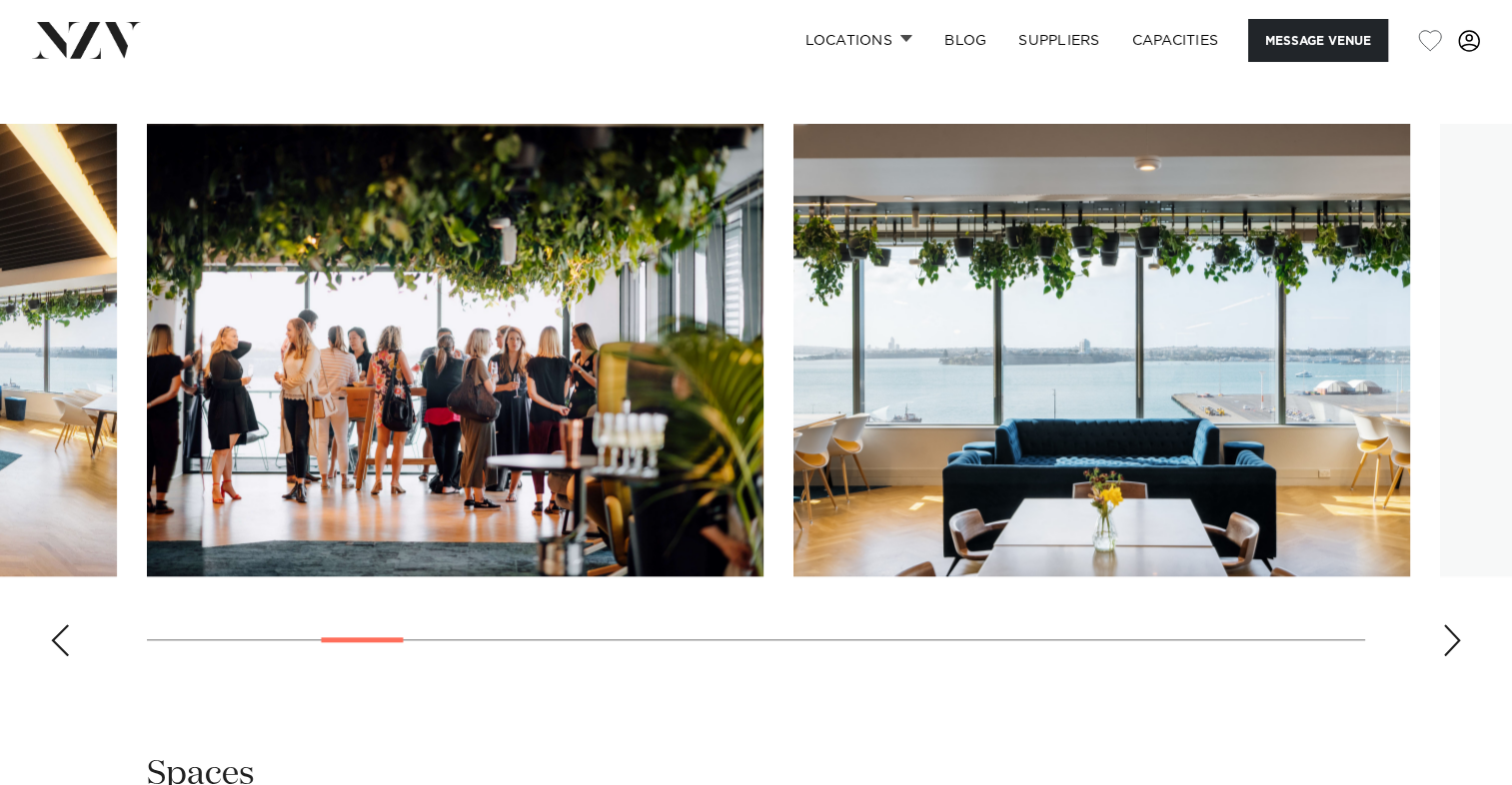 click at bounding box center (1452, 640) 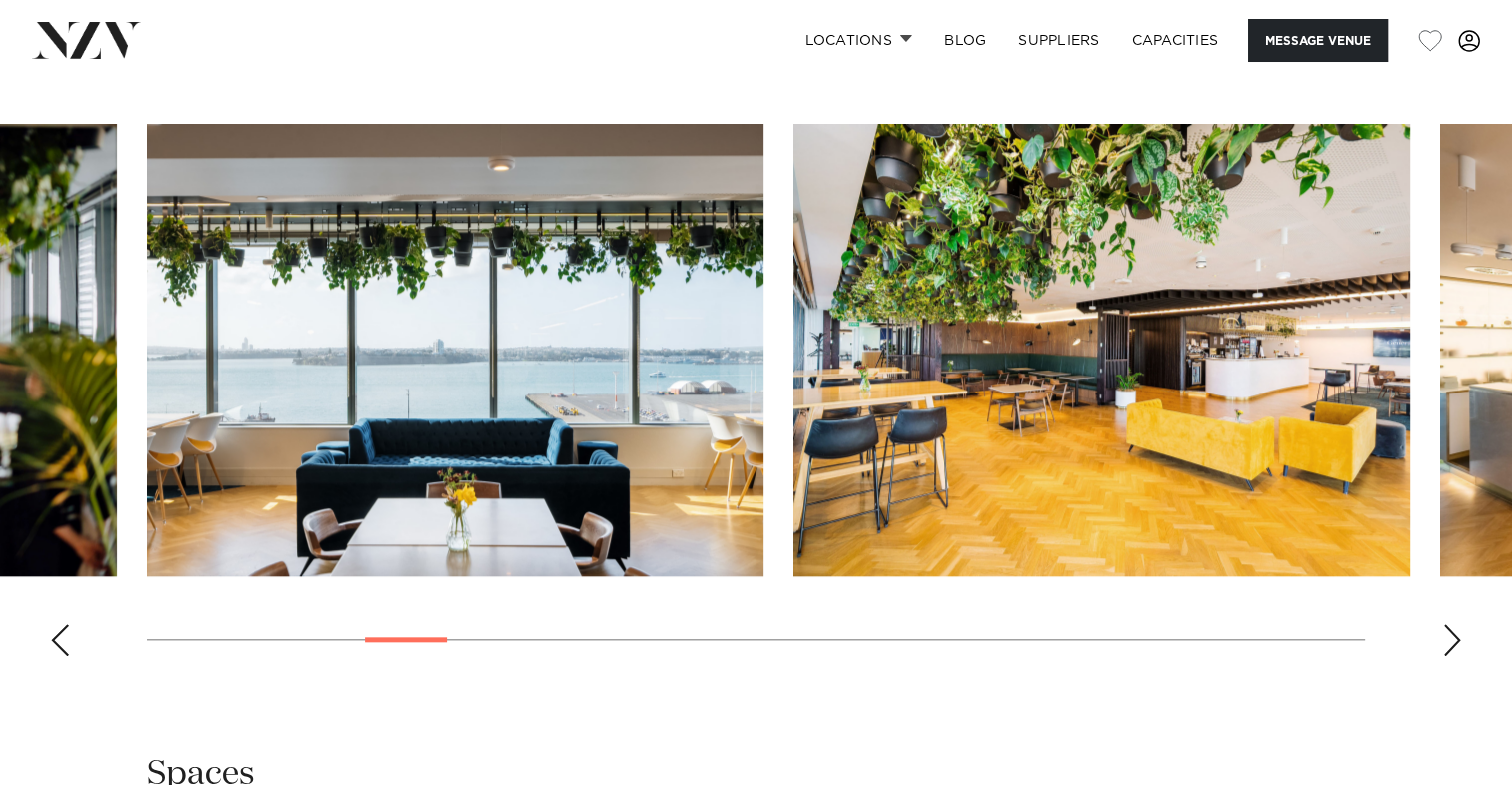 click at bounding box center (1452, 640) 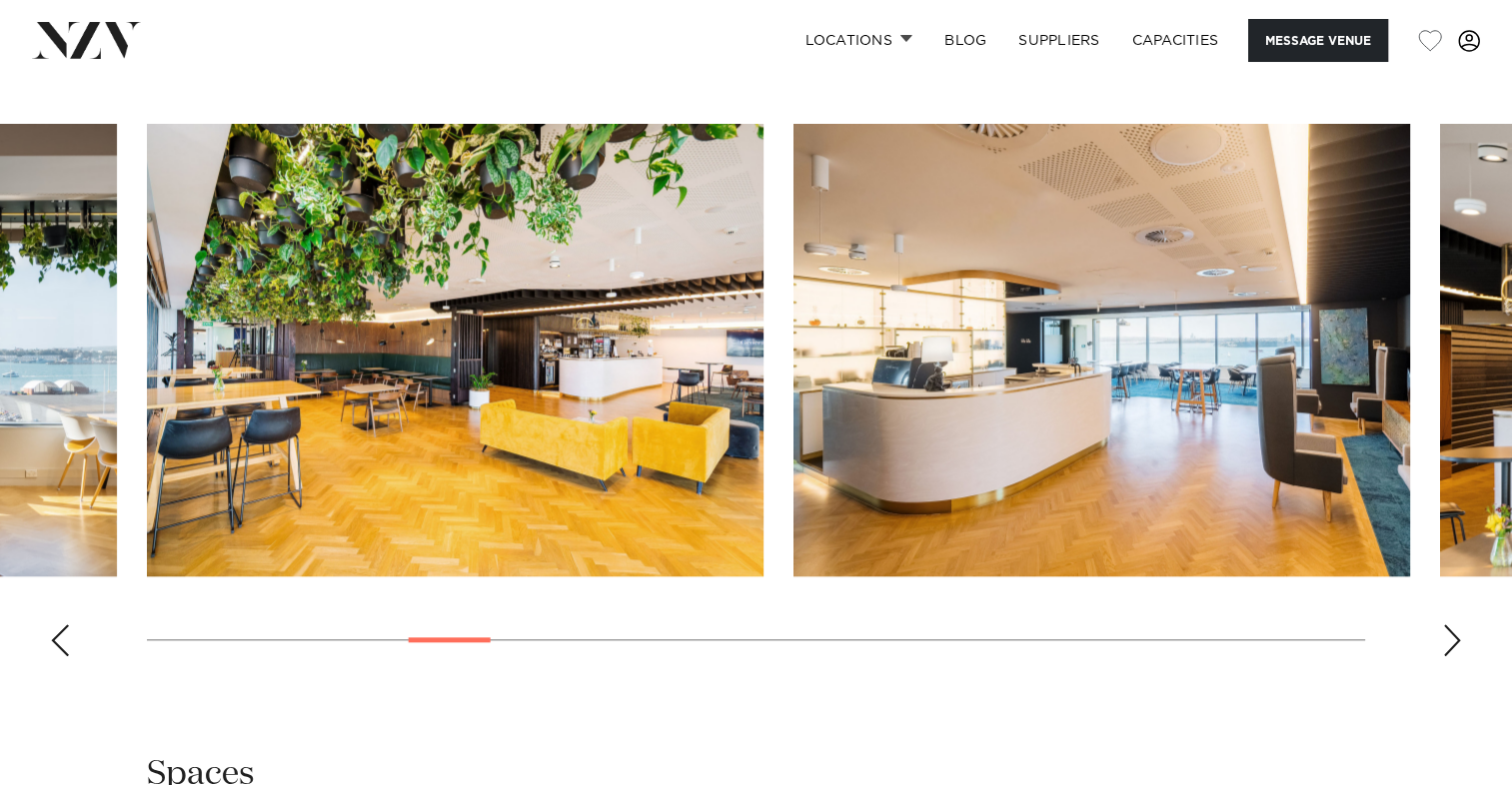 click at bounding box center [1452, 640] 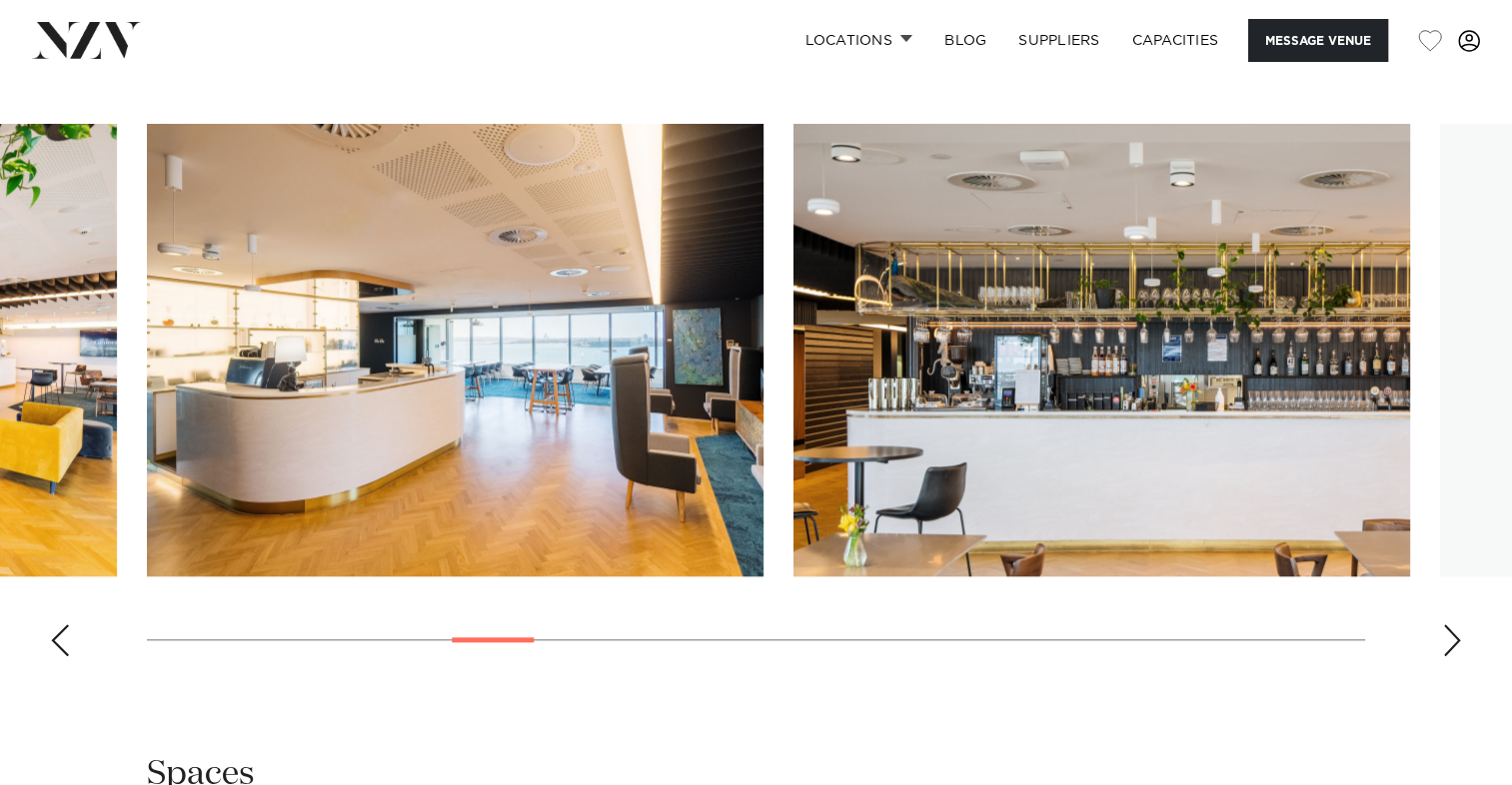 click at bounding box center (1452, 640) 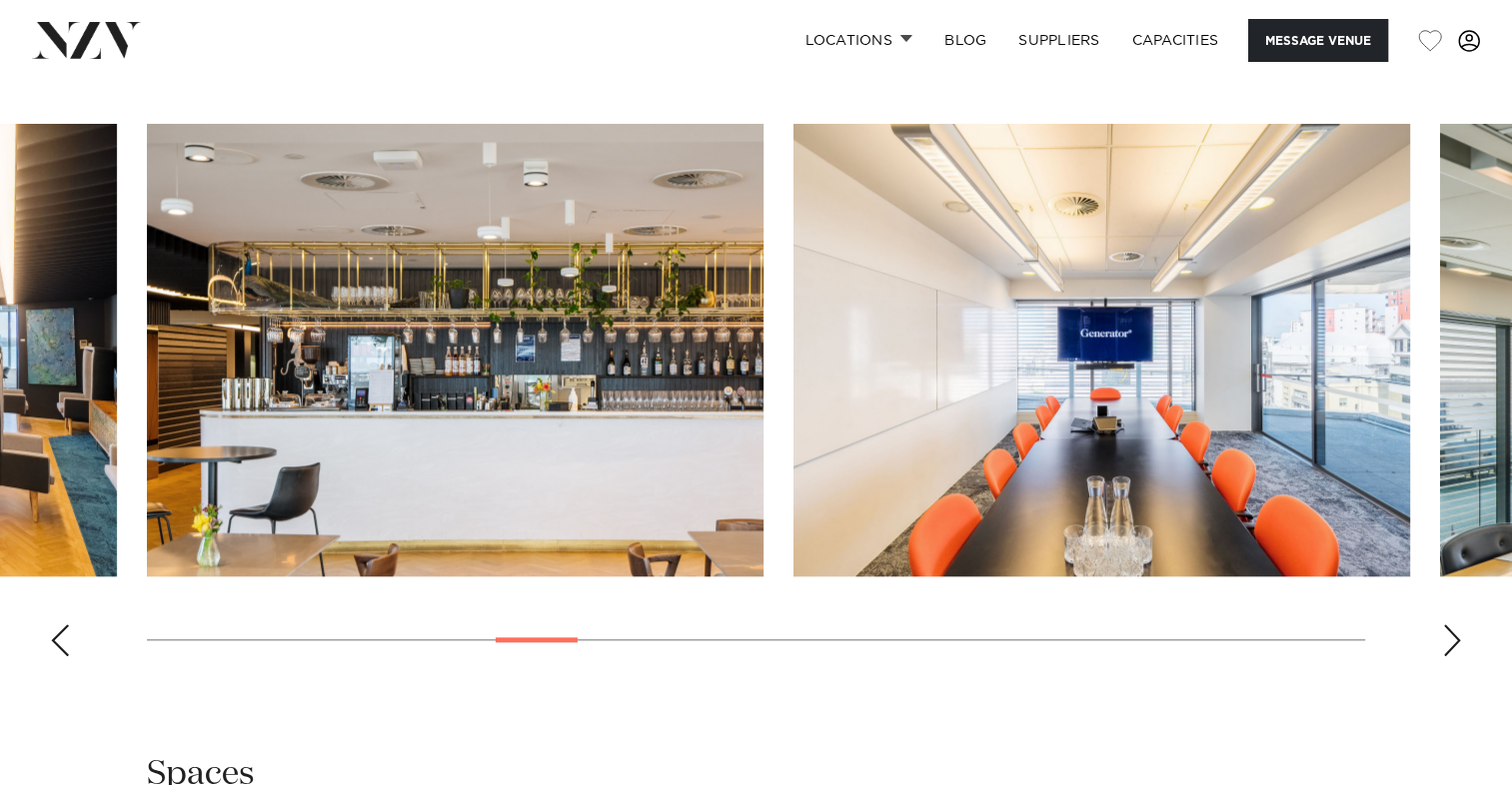 click at bounding box center (1452, 640) 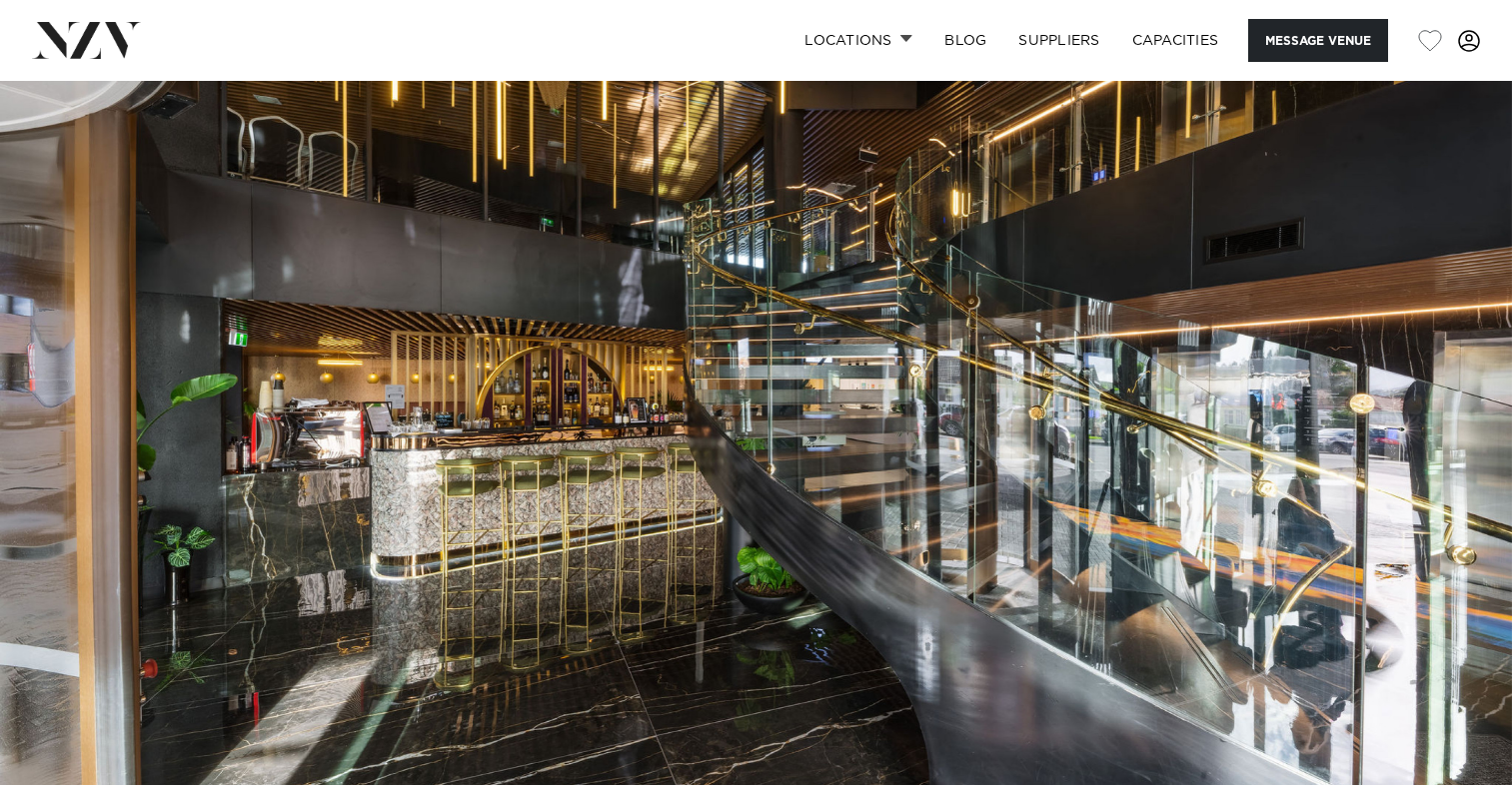 scroll, scrollTop: 0, scrollLeft: 0, axis: both 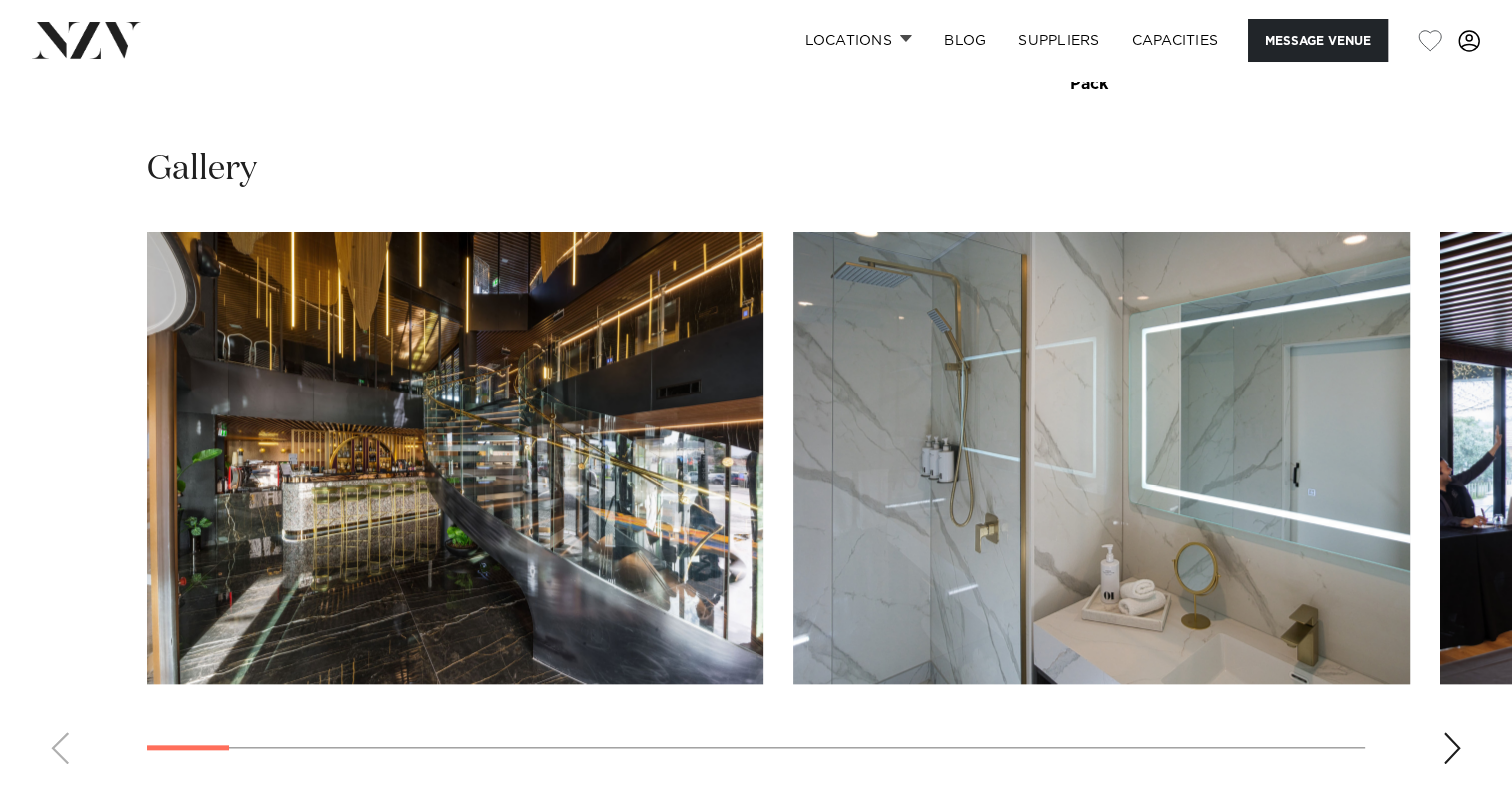 click at bounding box center (1452, 748) 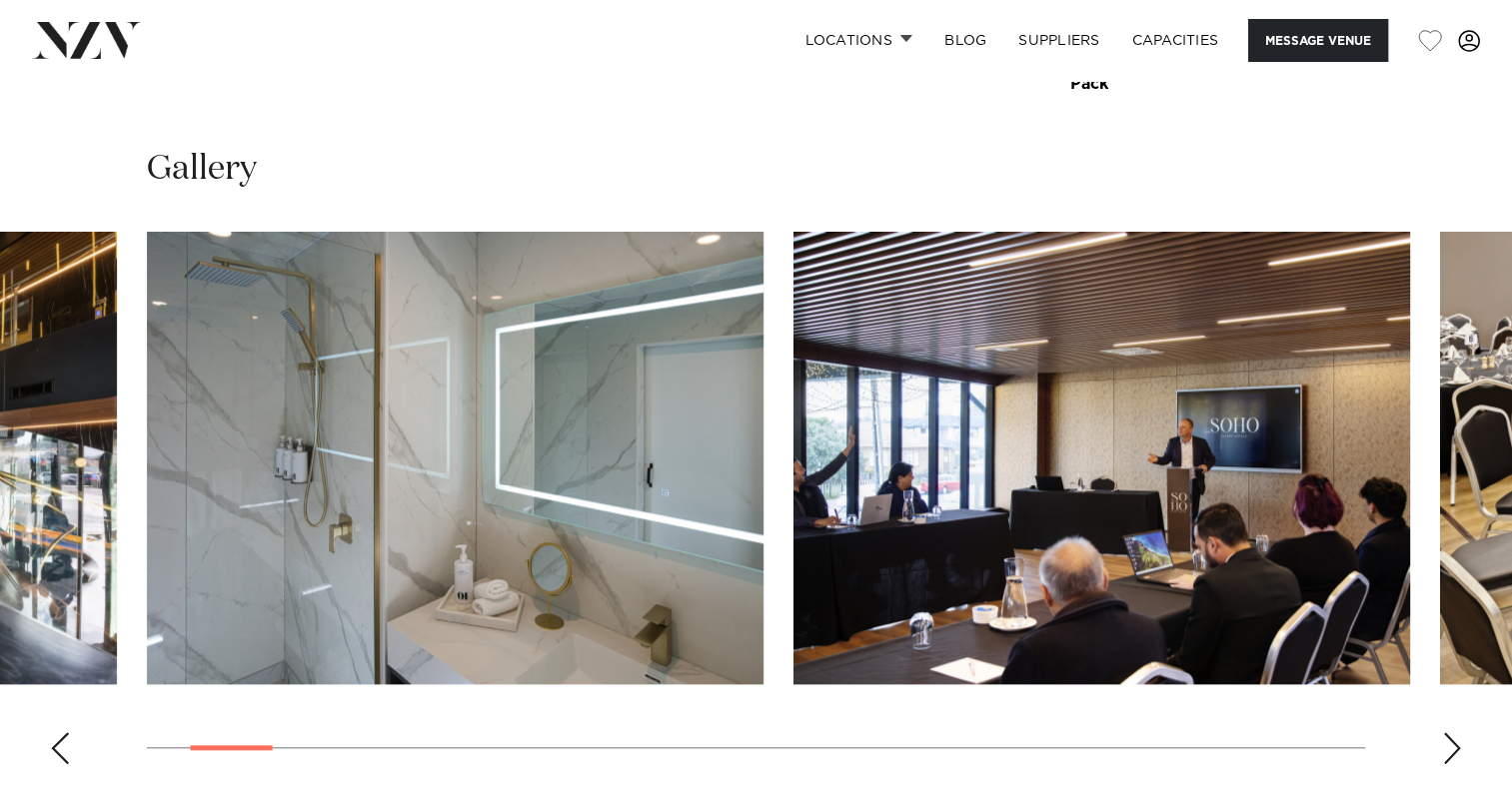 click at bounding box center [1452, 748] 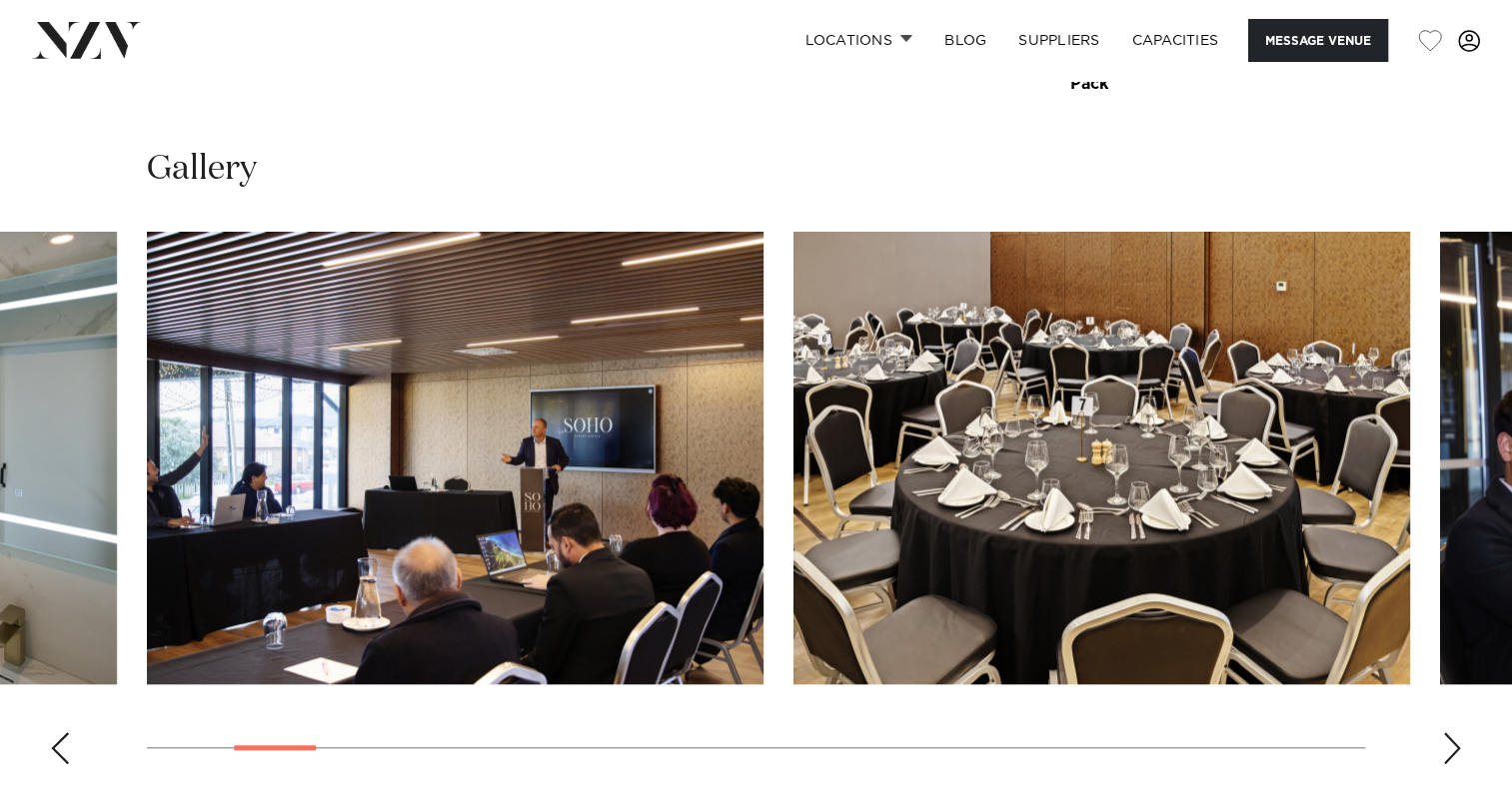 click at bounding box center (1452, 748) 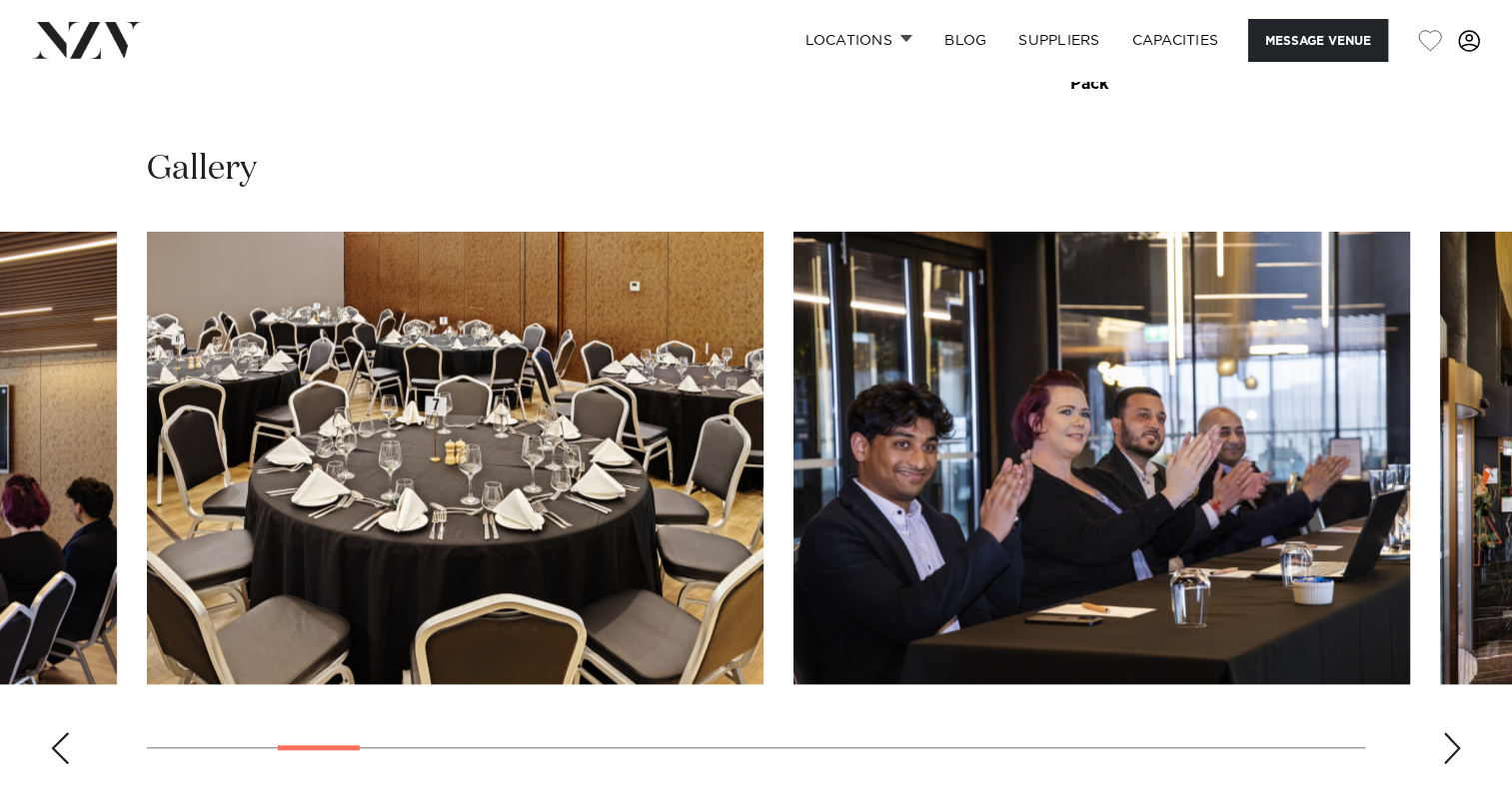 click at bounding box center [1452, 748] 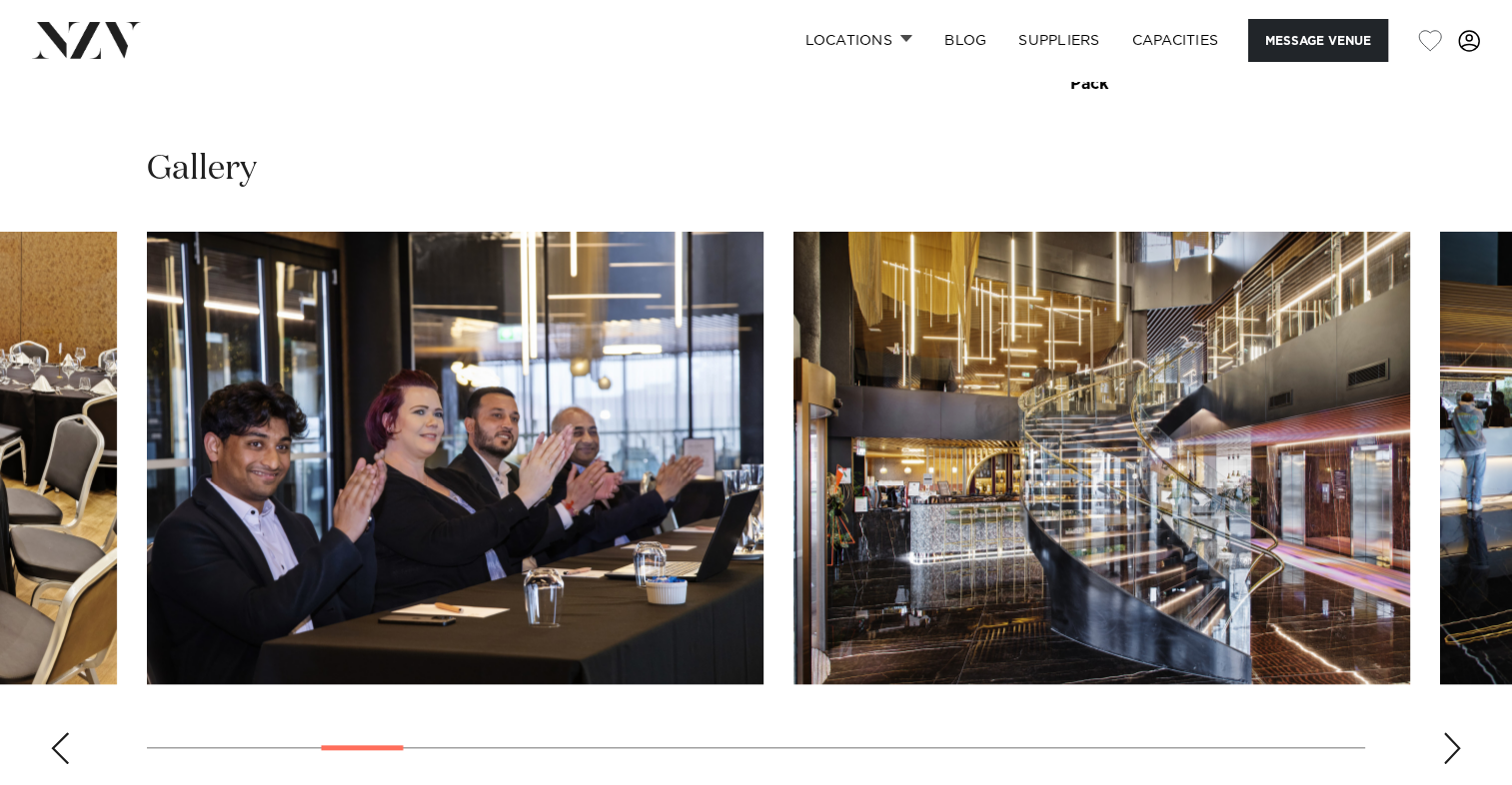 click at bounding box center [1452, 748] 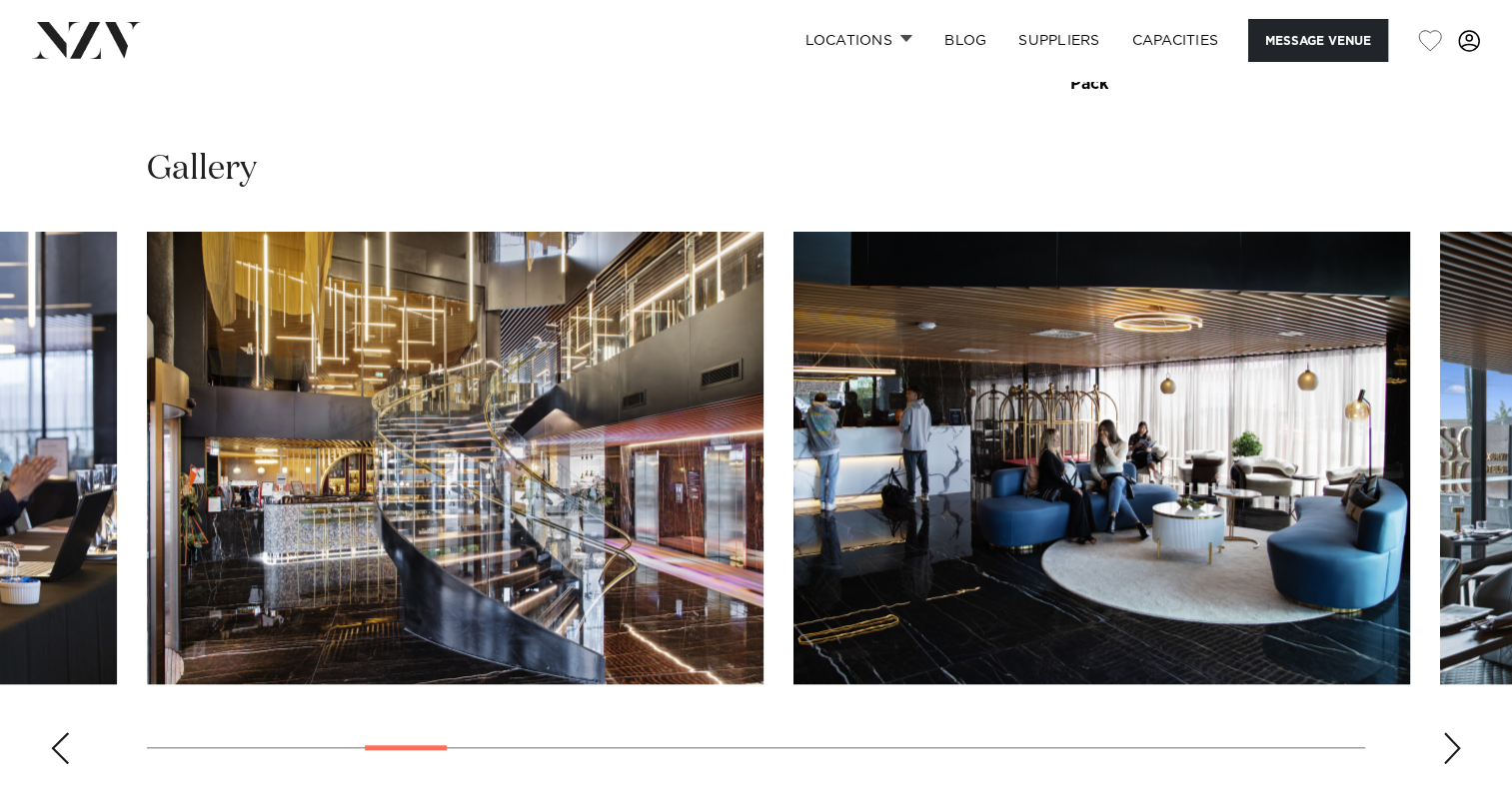 click at bounding box center (1452, 748) 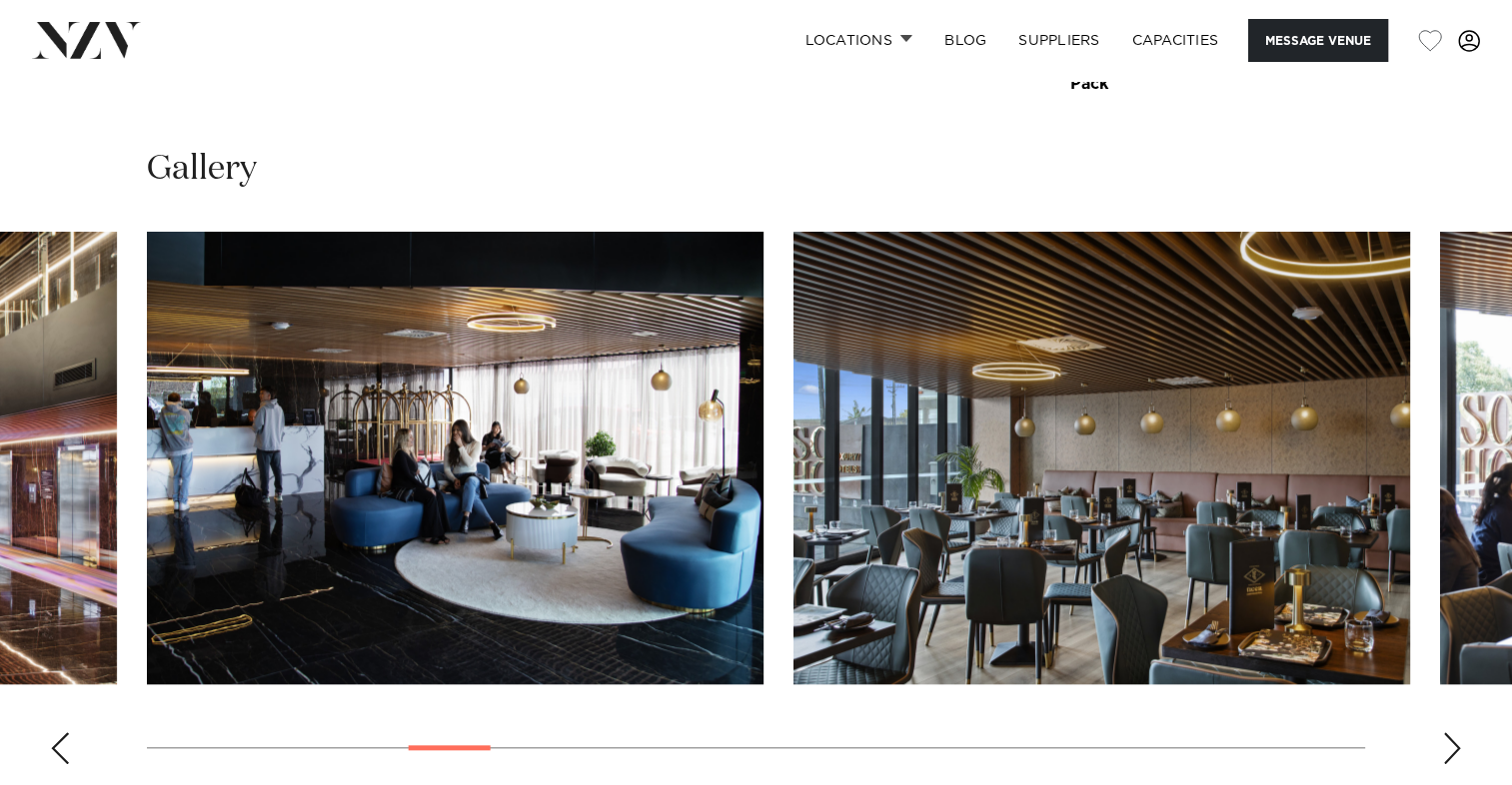click at bounding box center (1452, 748) 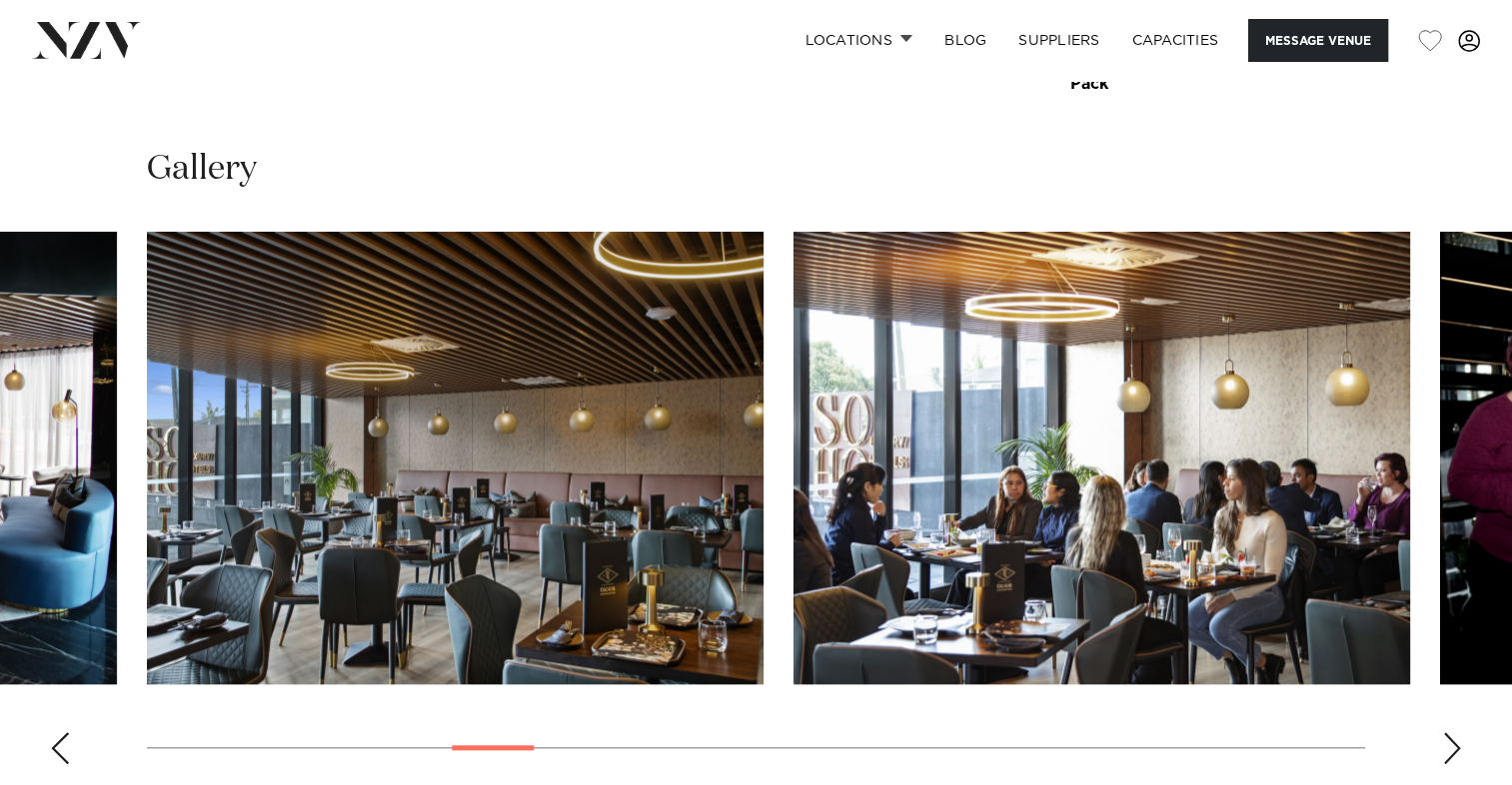 click at bounding box center [1452, 748] 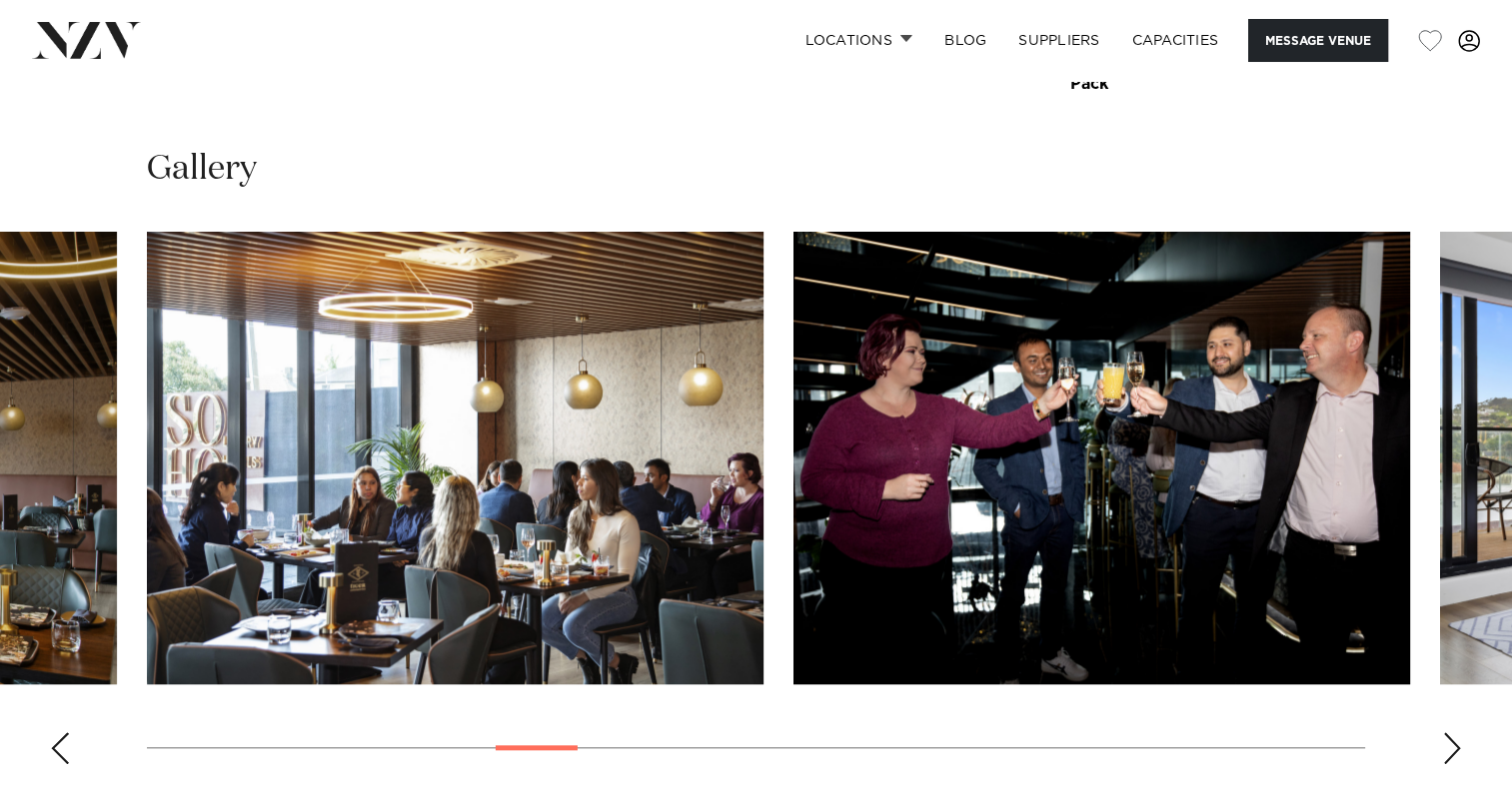 click at bounding box center [1452, 748] 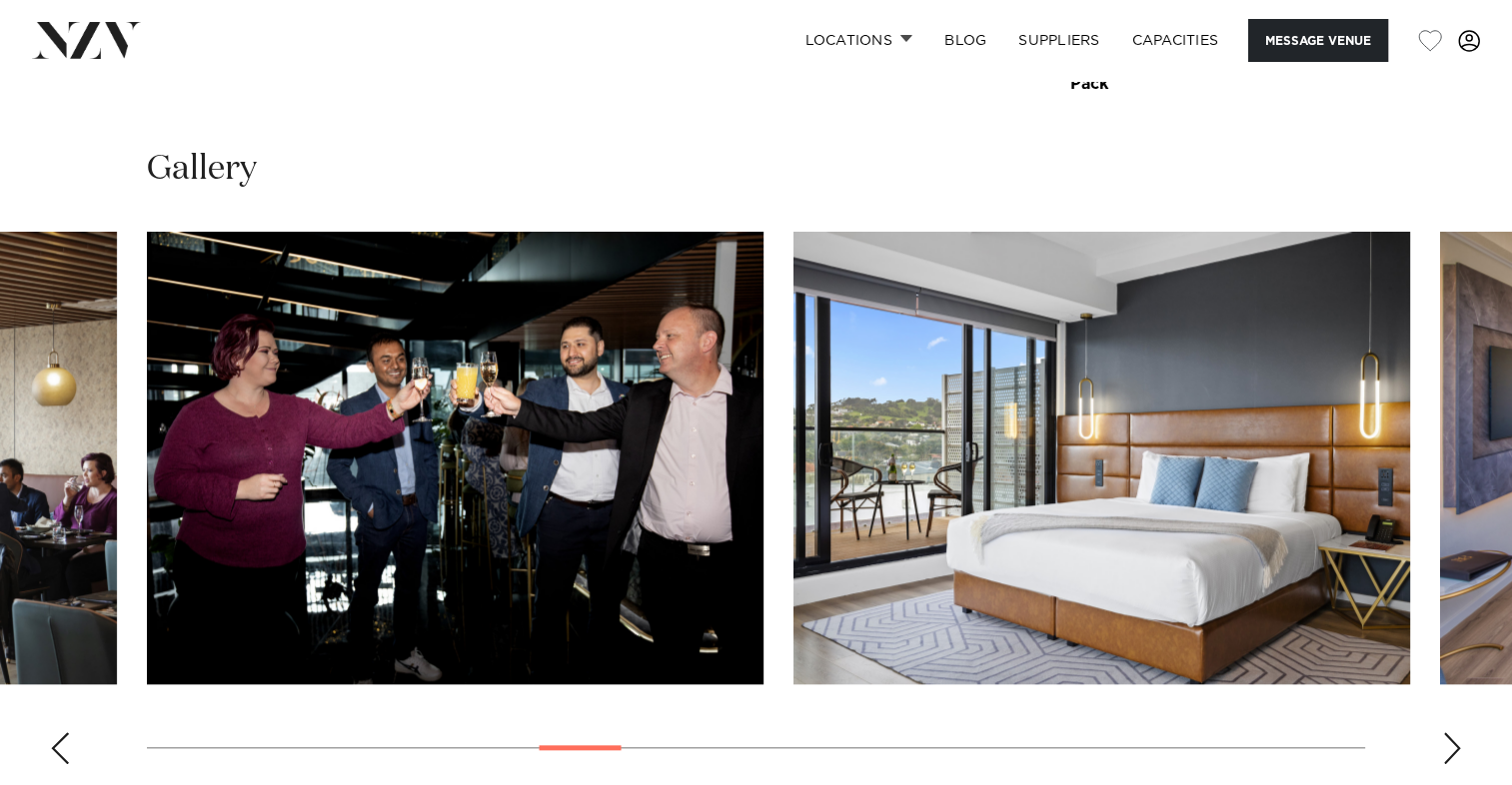 click at bounding box center [1452, 748] 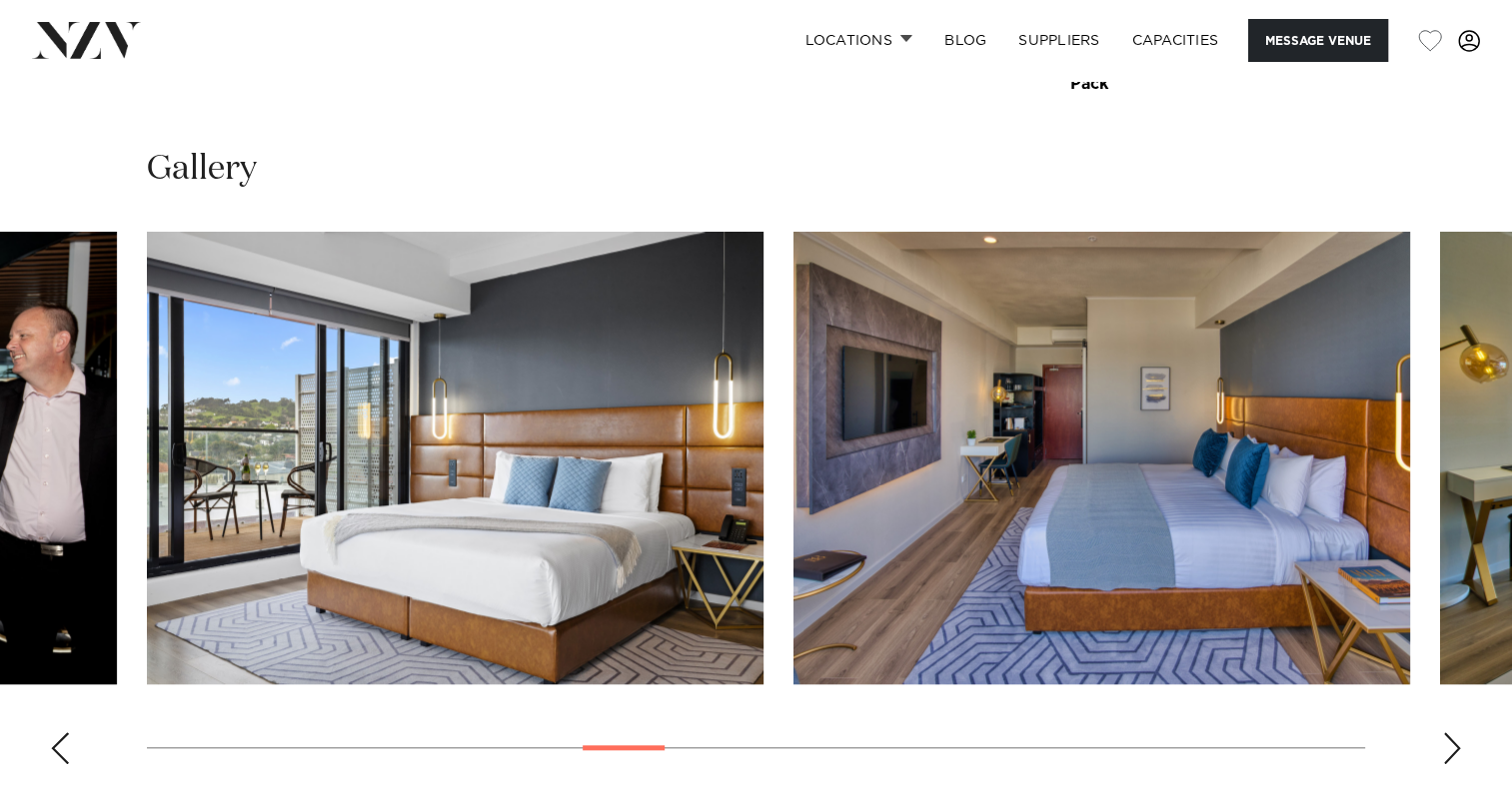 click at bounding box center [1452, 748] 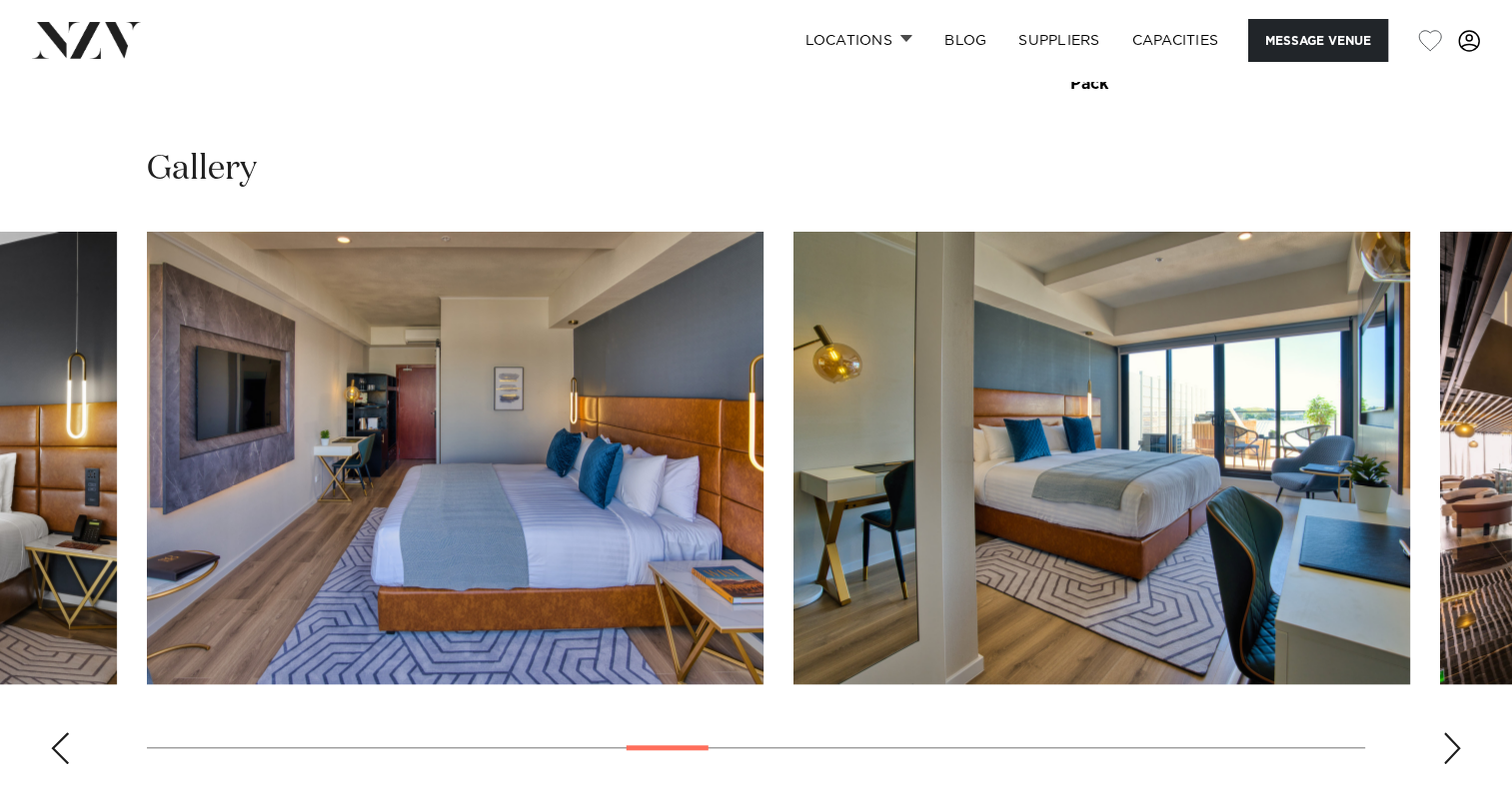 click at bounding box center (1452, 748) 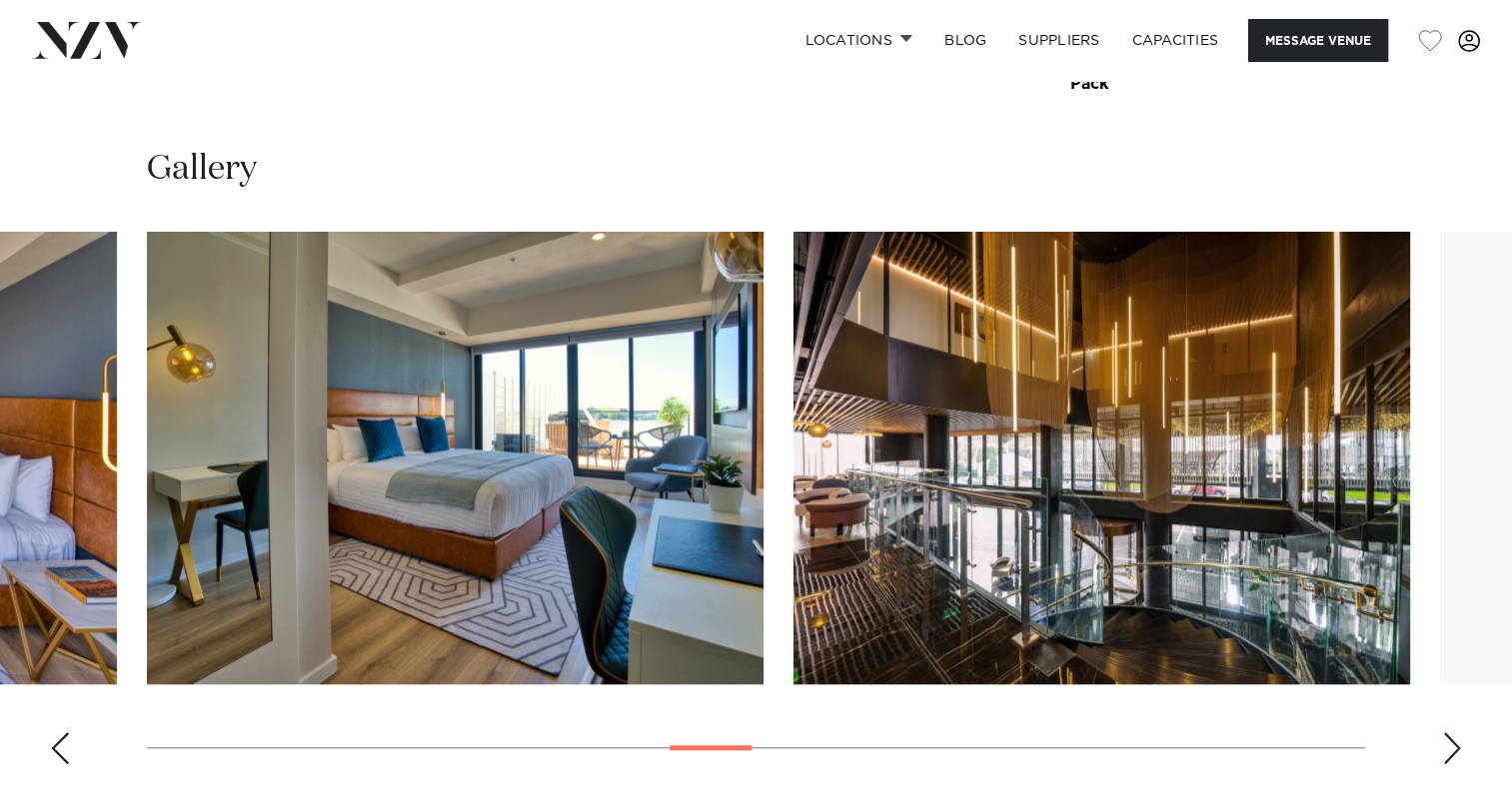 click at bounding box center [1452, 748] 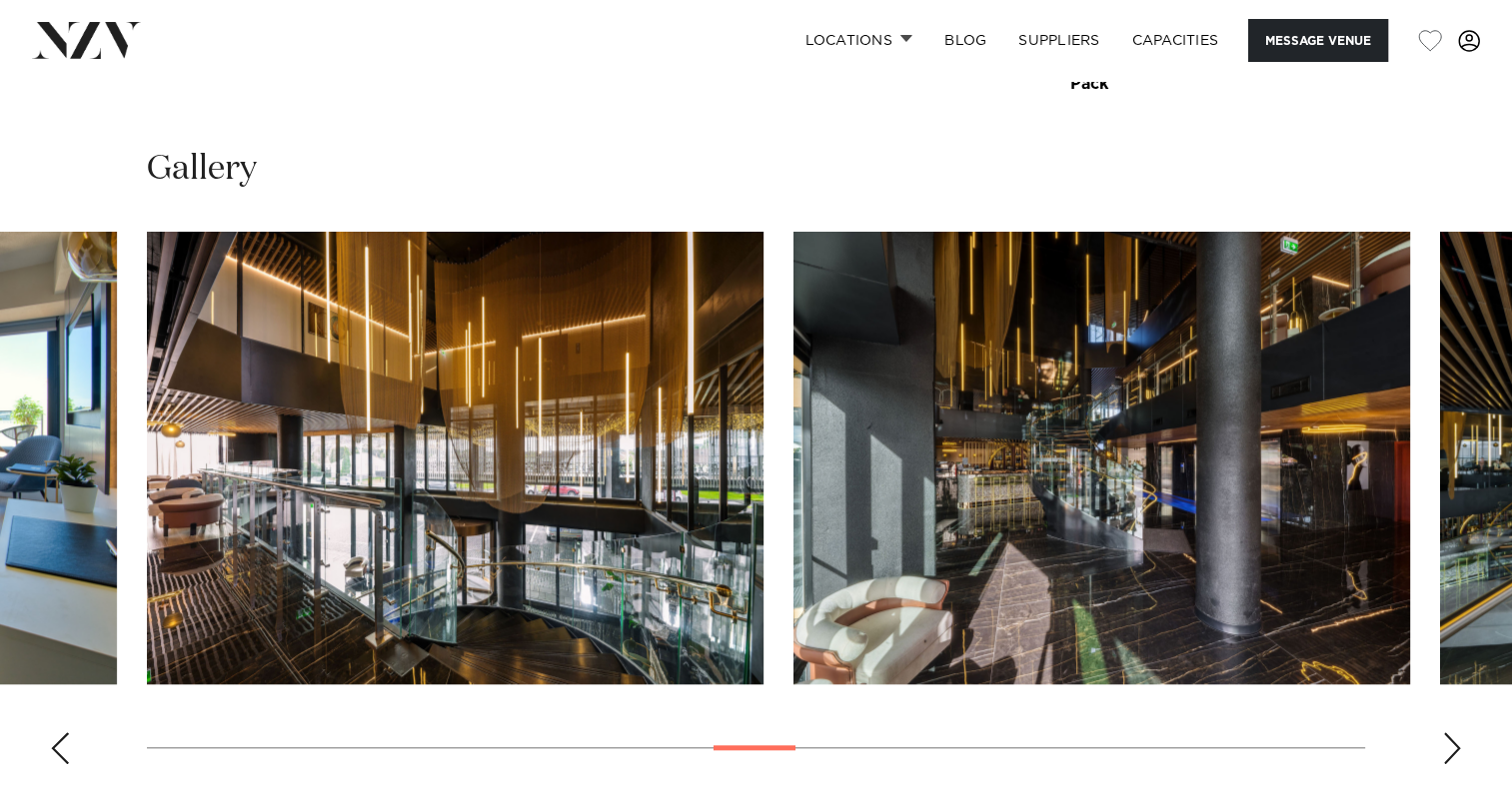 click at bounding box center [1452, 748] 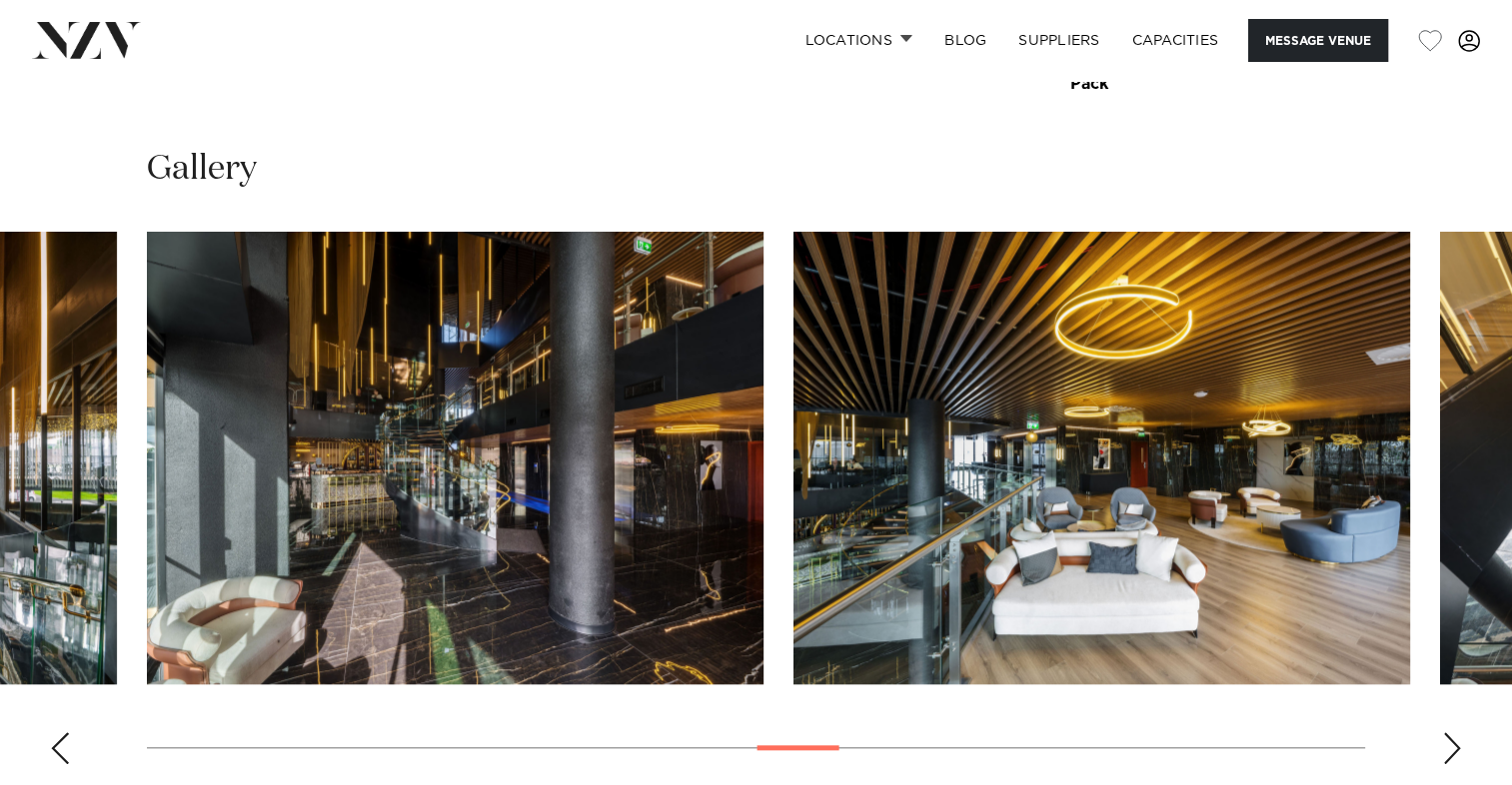 click at bounding box center [1452, 748] 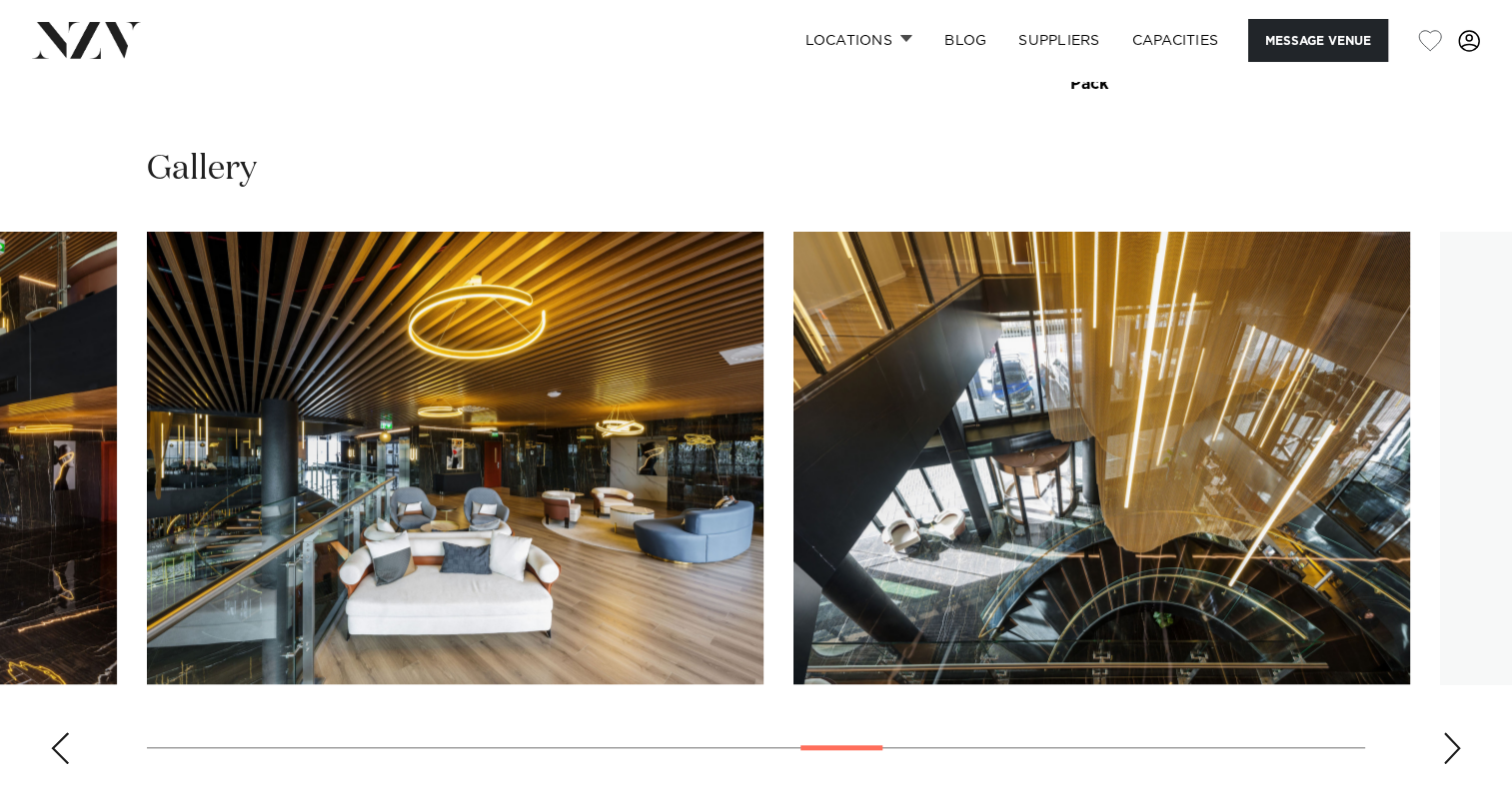 click at bounding box center (1452, 748) 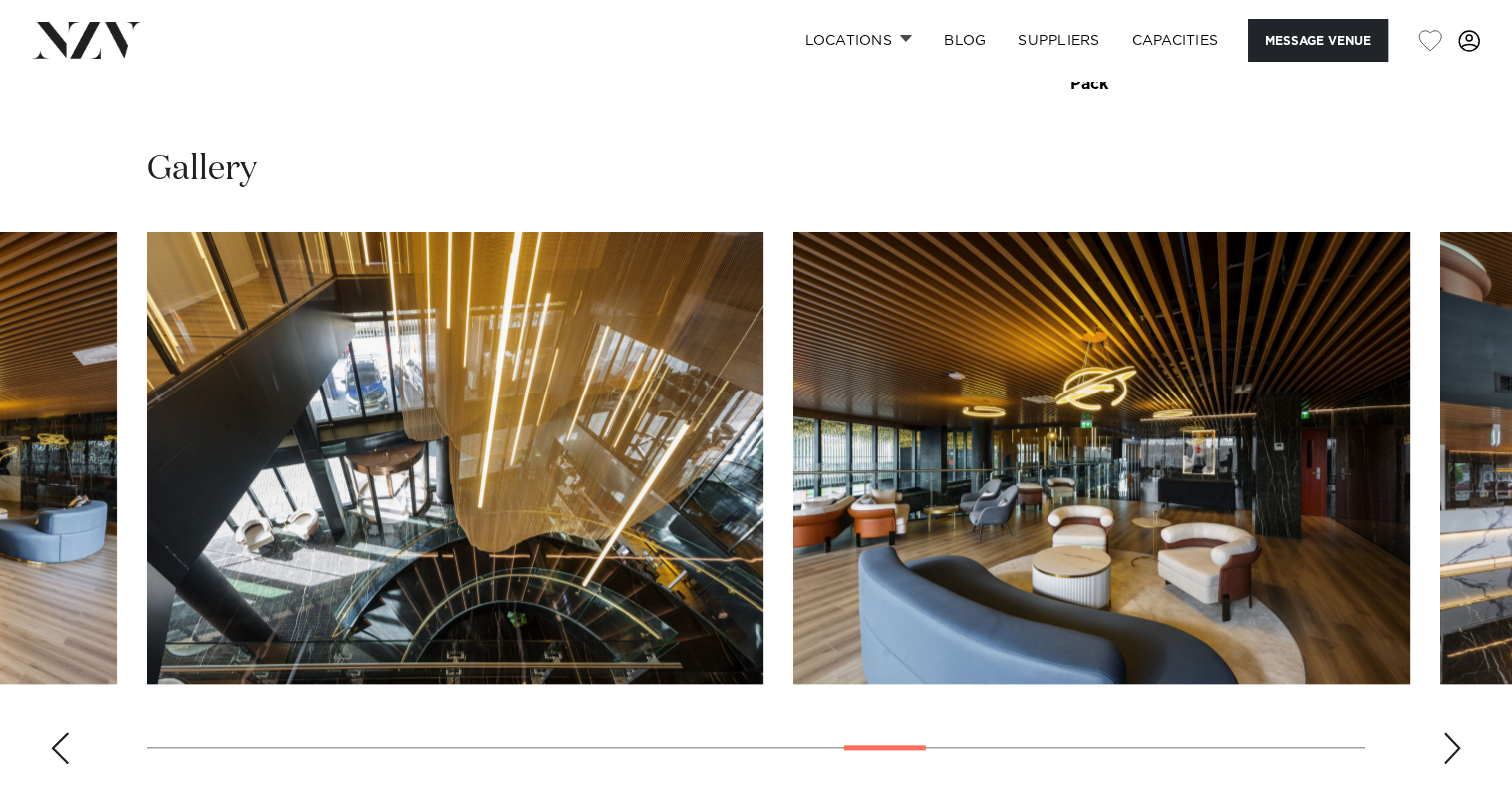 click at bounding box center [1452, 748] 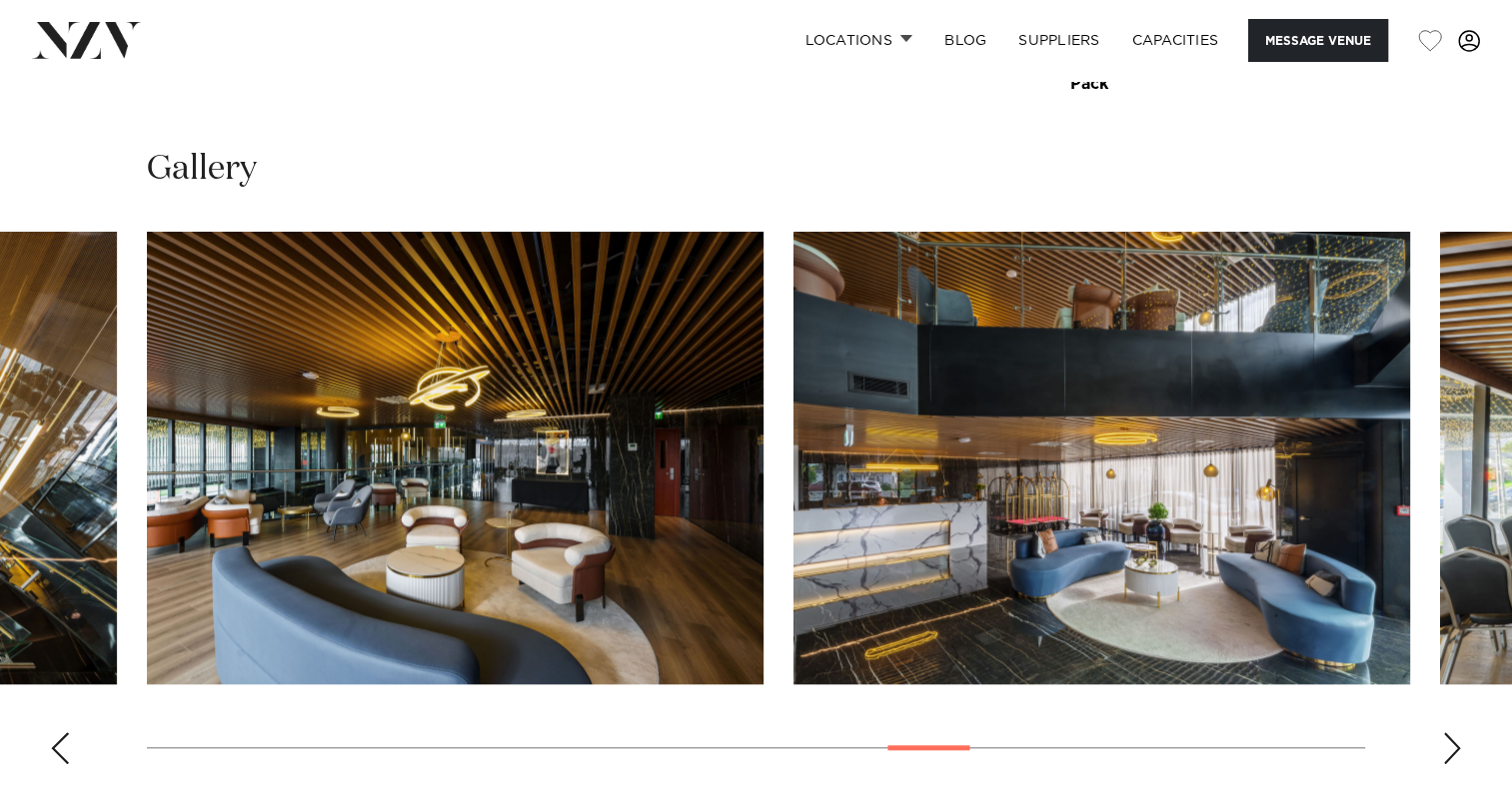 click at bounding box center [1452, 748] 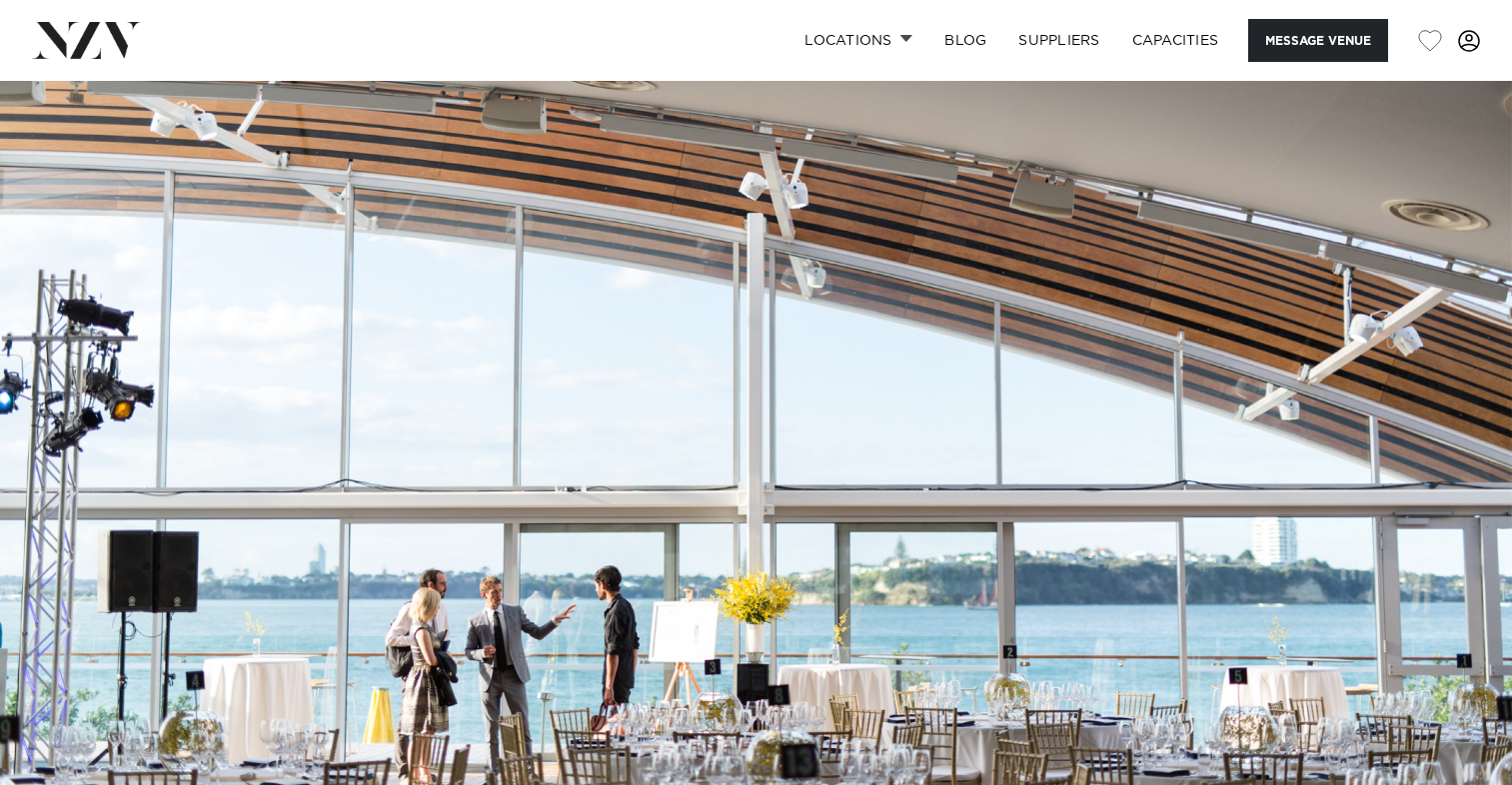 scroll, scrollTop: 0, scrollLeft: 0, axis: both 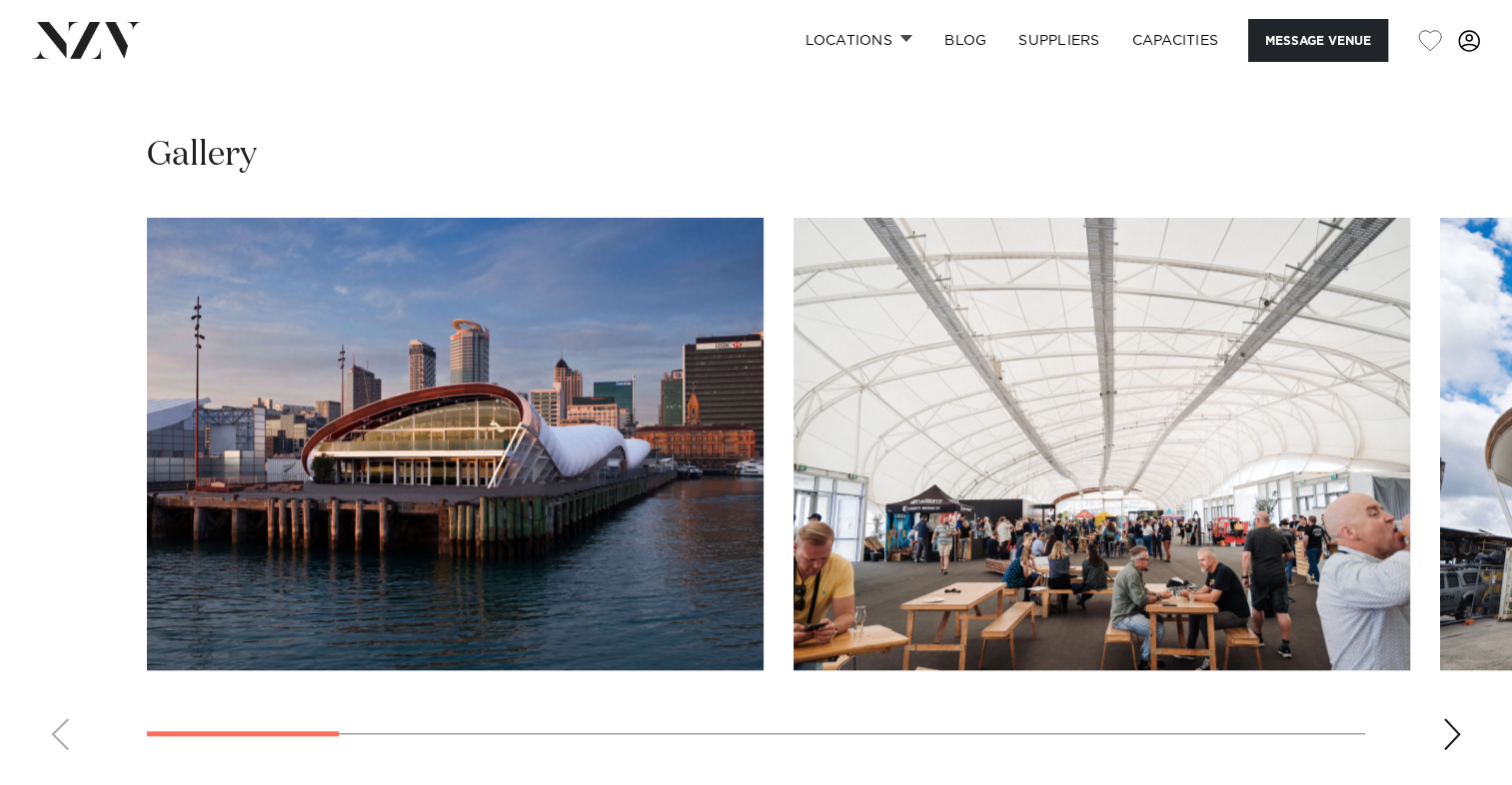 click at bounding box center (1452, 734) 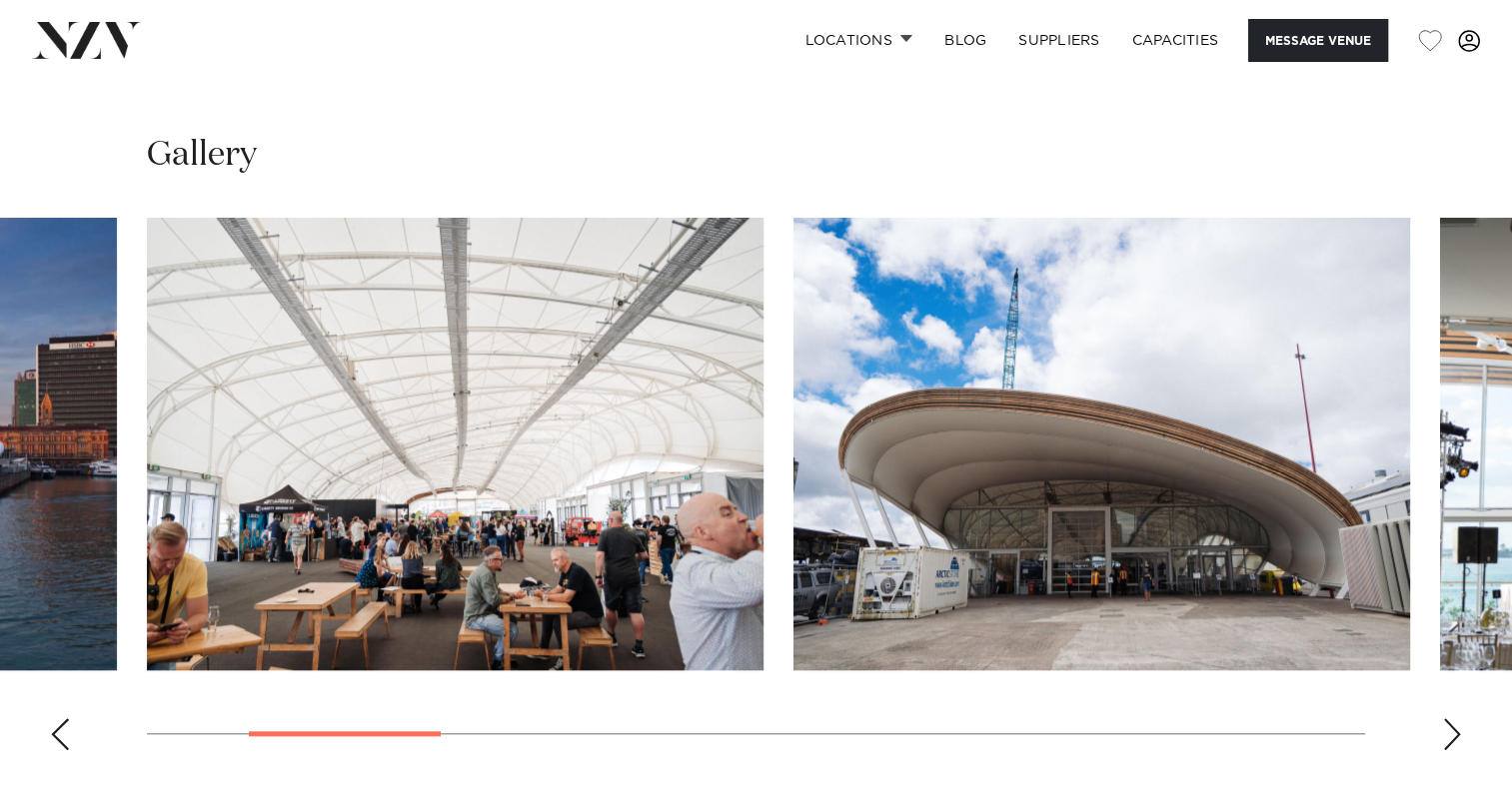 click at bounding box center (1452, 734) 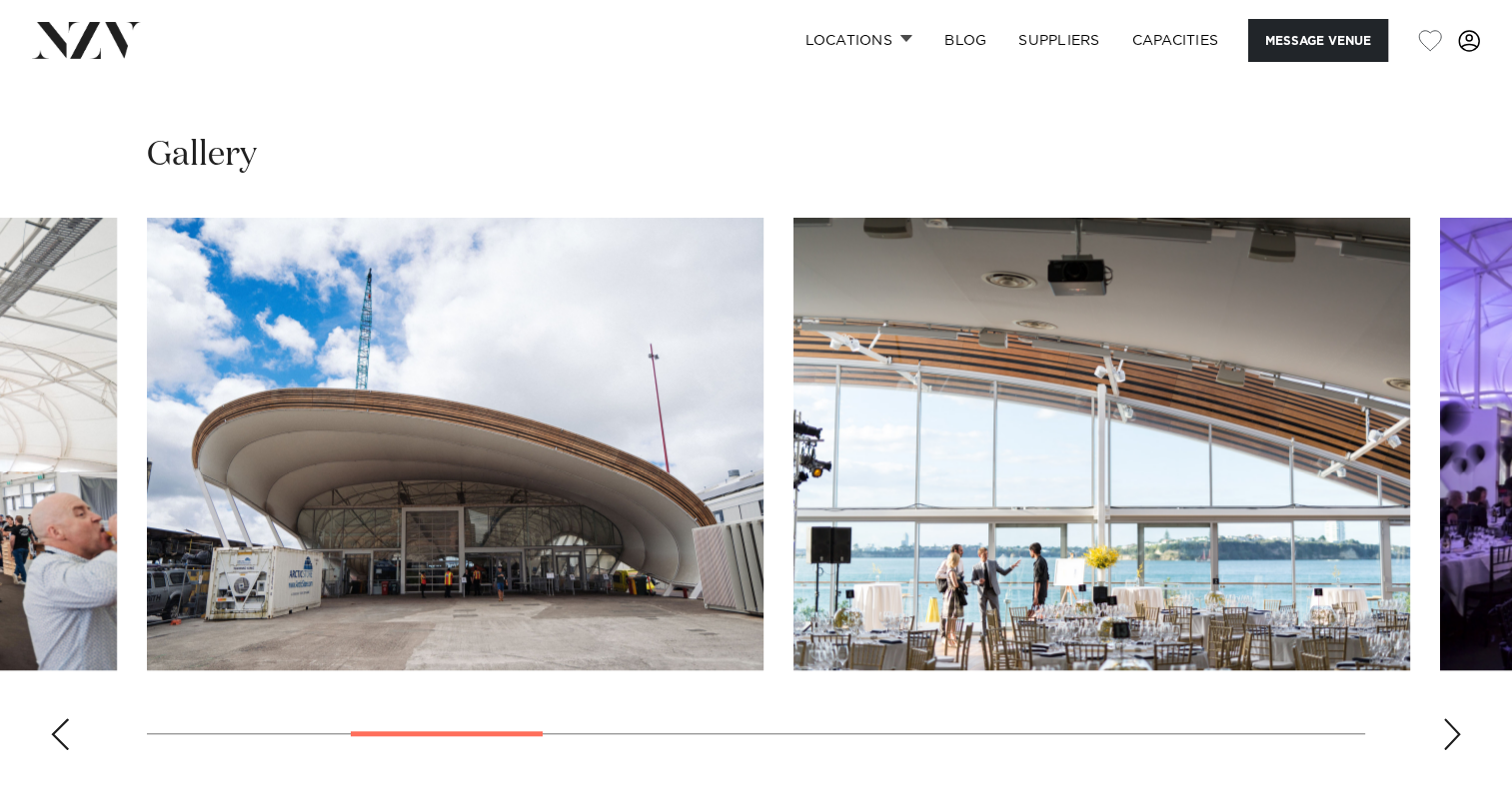 click at bounding box center (1452, 734) 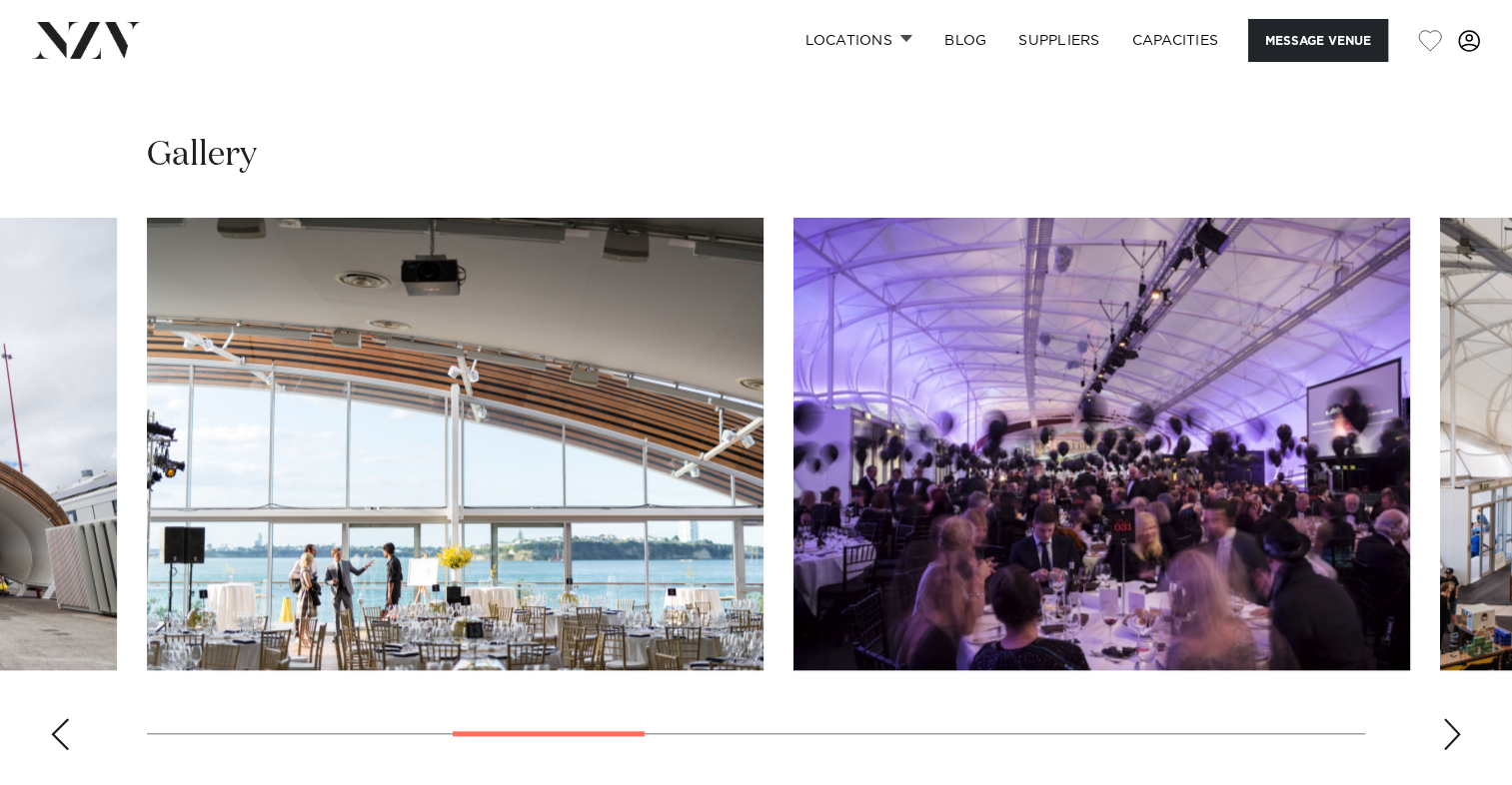 click at bounding box center [1452, 734] 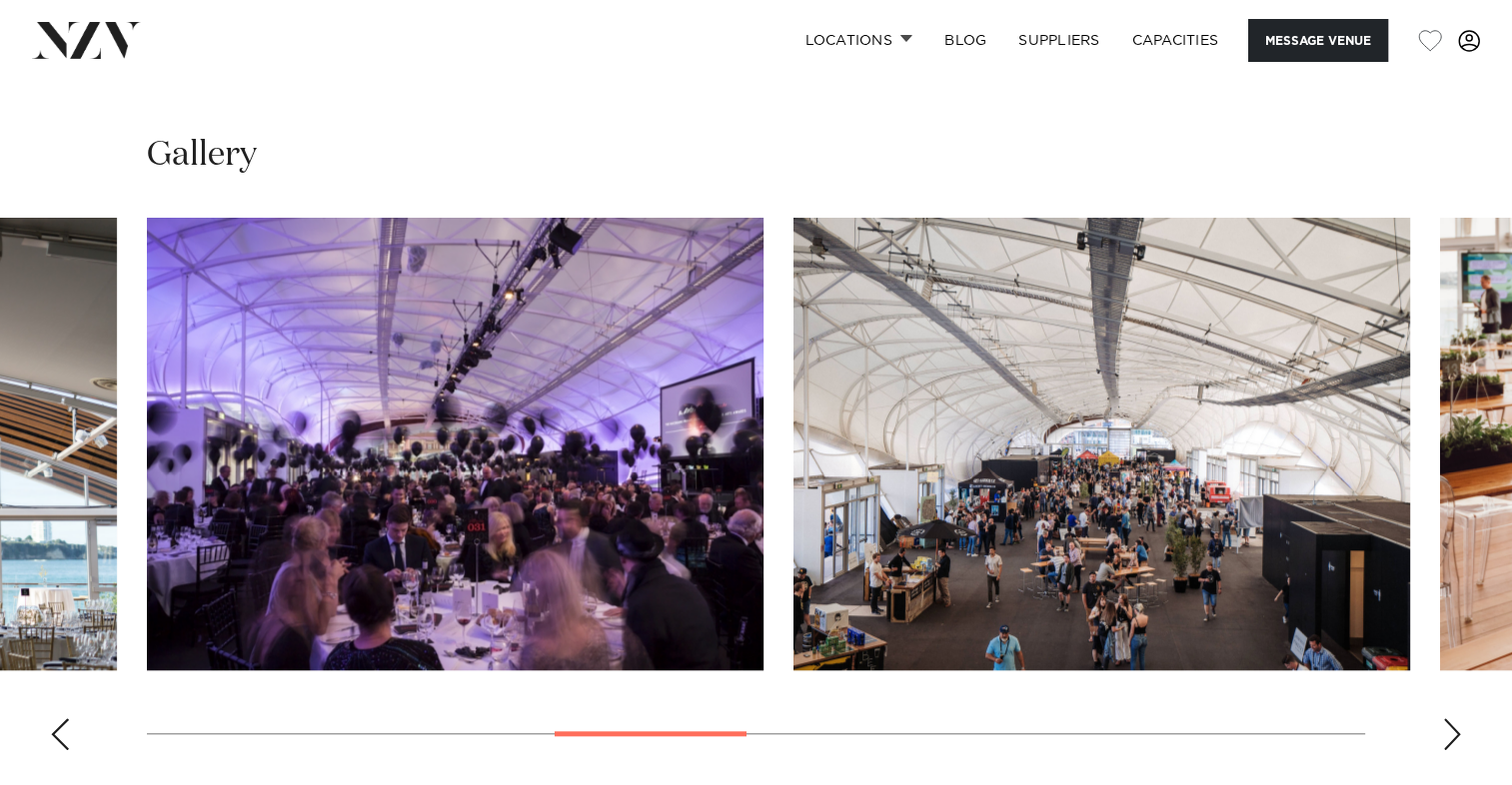 click at bounding box center (1452, 734) 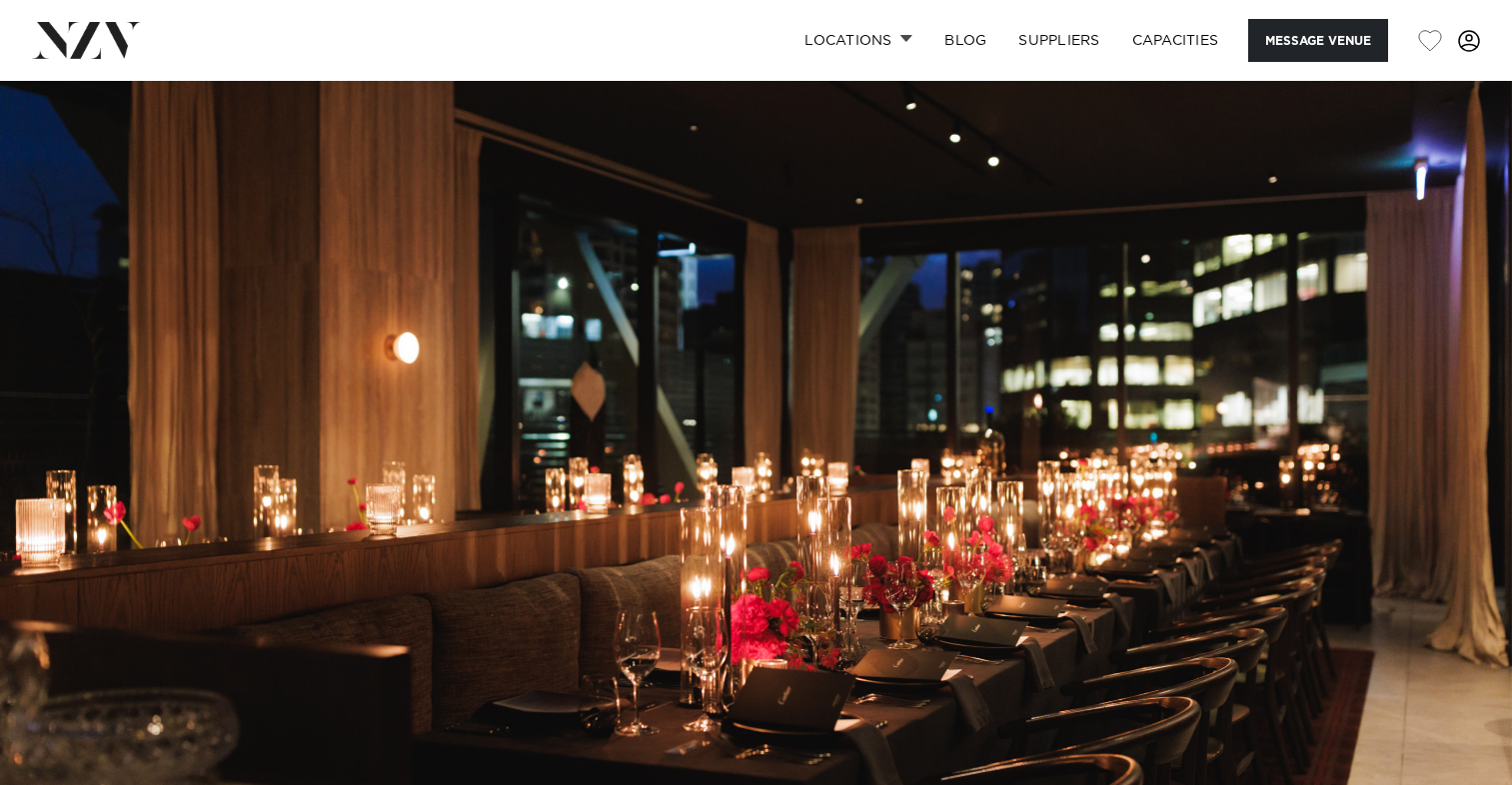 scroll, scrollTop: 0, scrollLeft: 0, axis: both 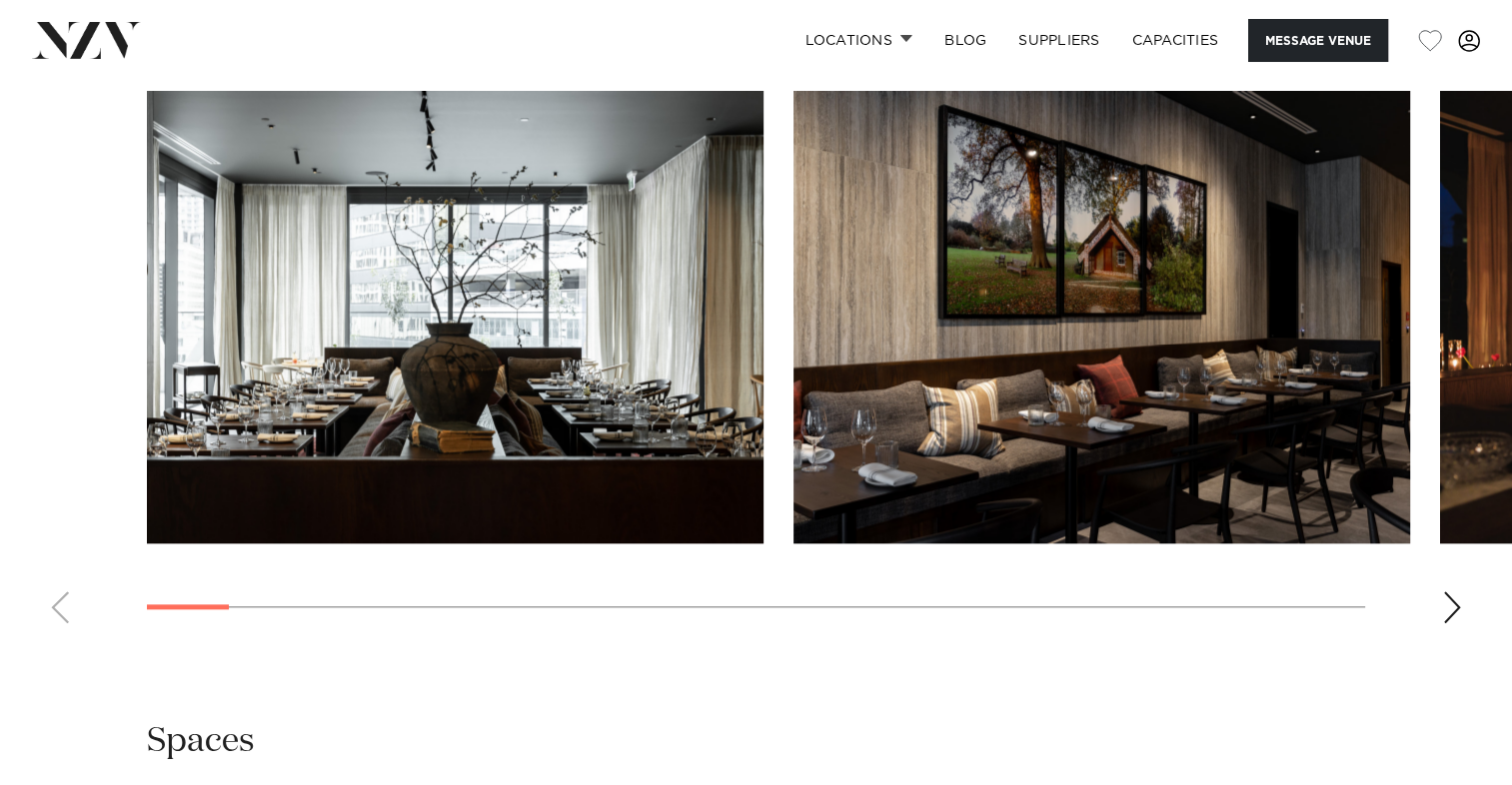 click at bounding box center [1452, 607] 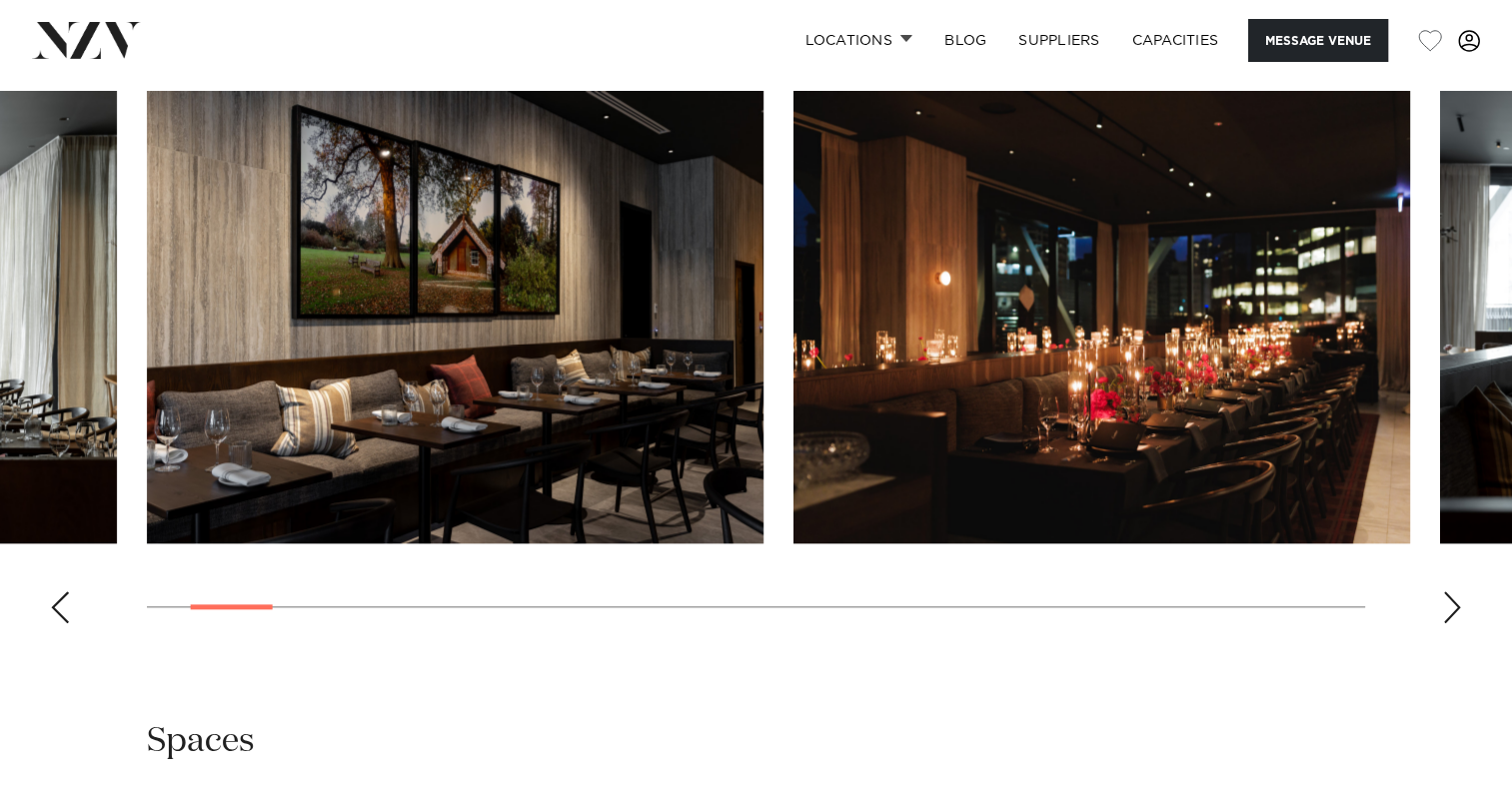 click at bounding box center [1452, 607] 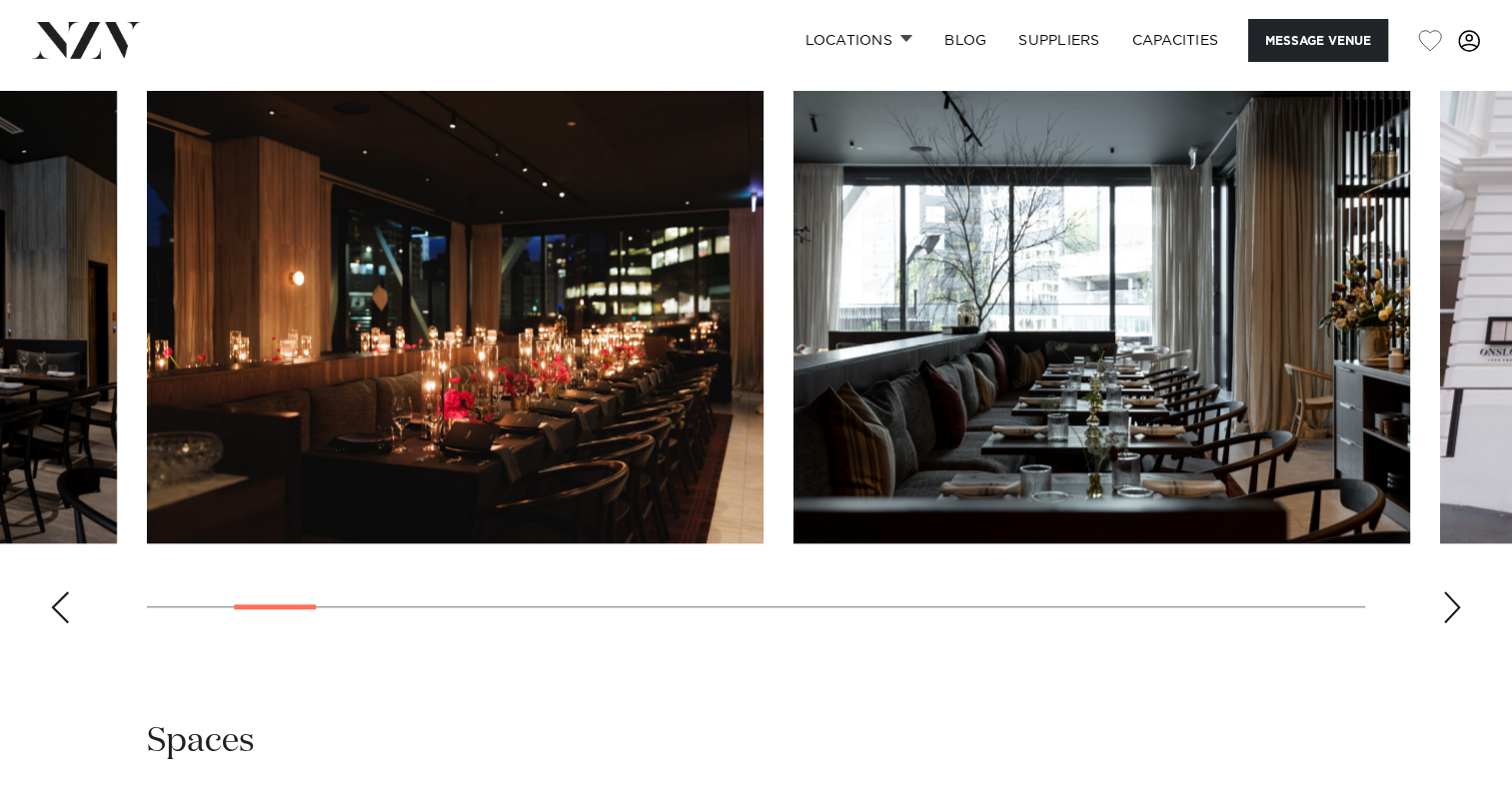 click at bounding box center (1452, 607) 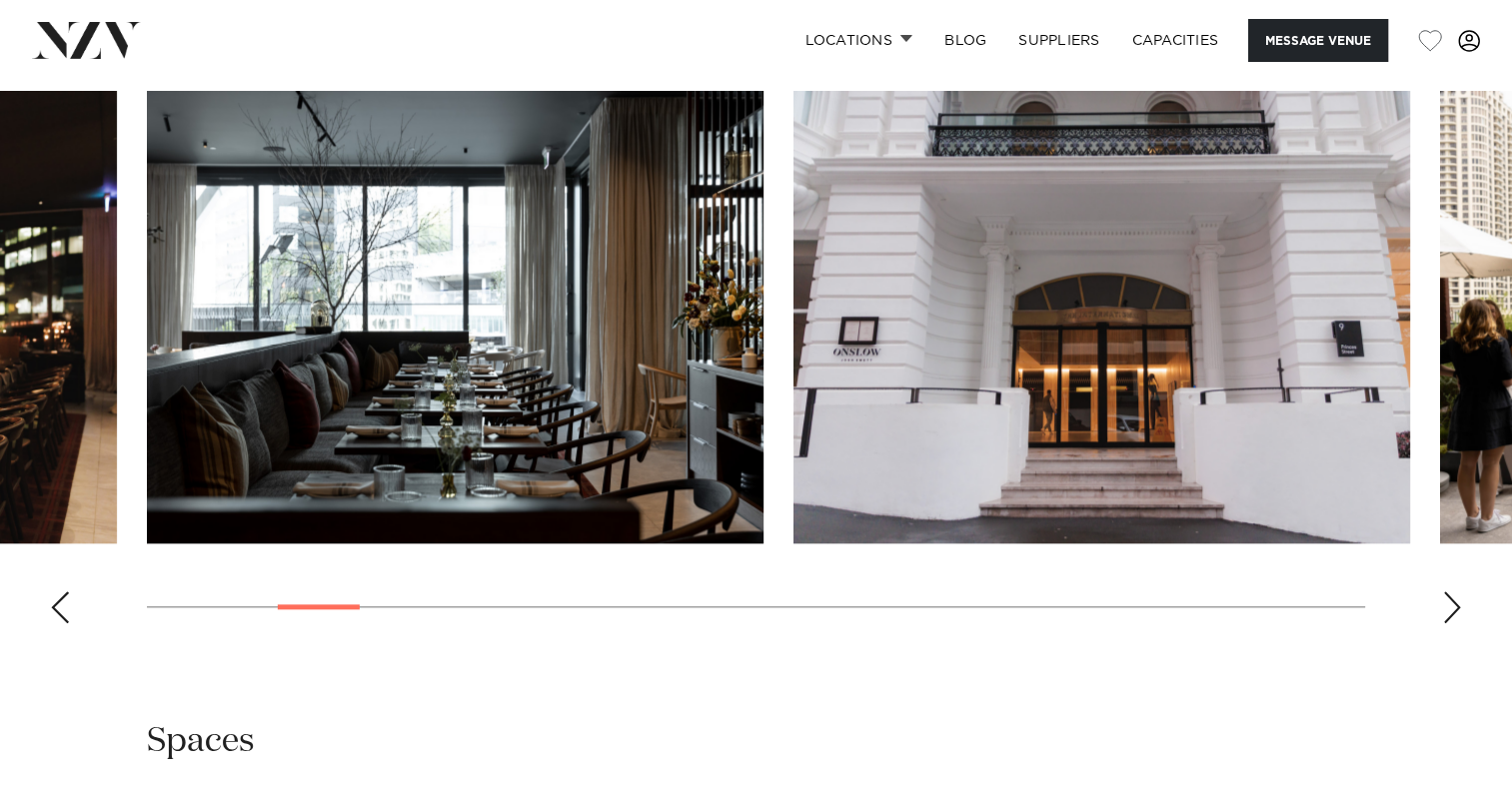 click at bounding box center (1452, 607) 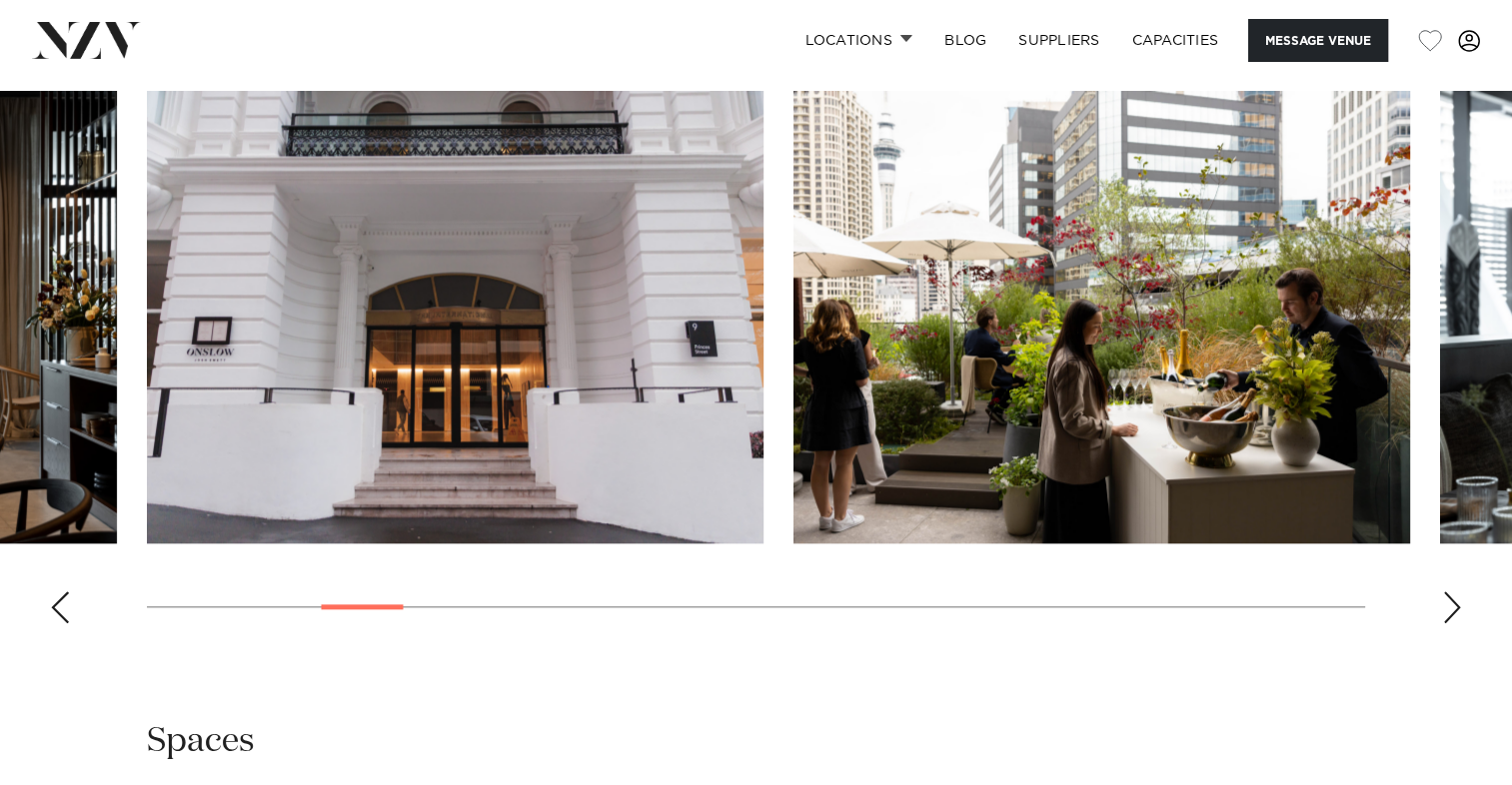 click at bounding box center (1452, 607) 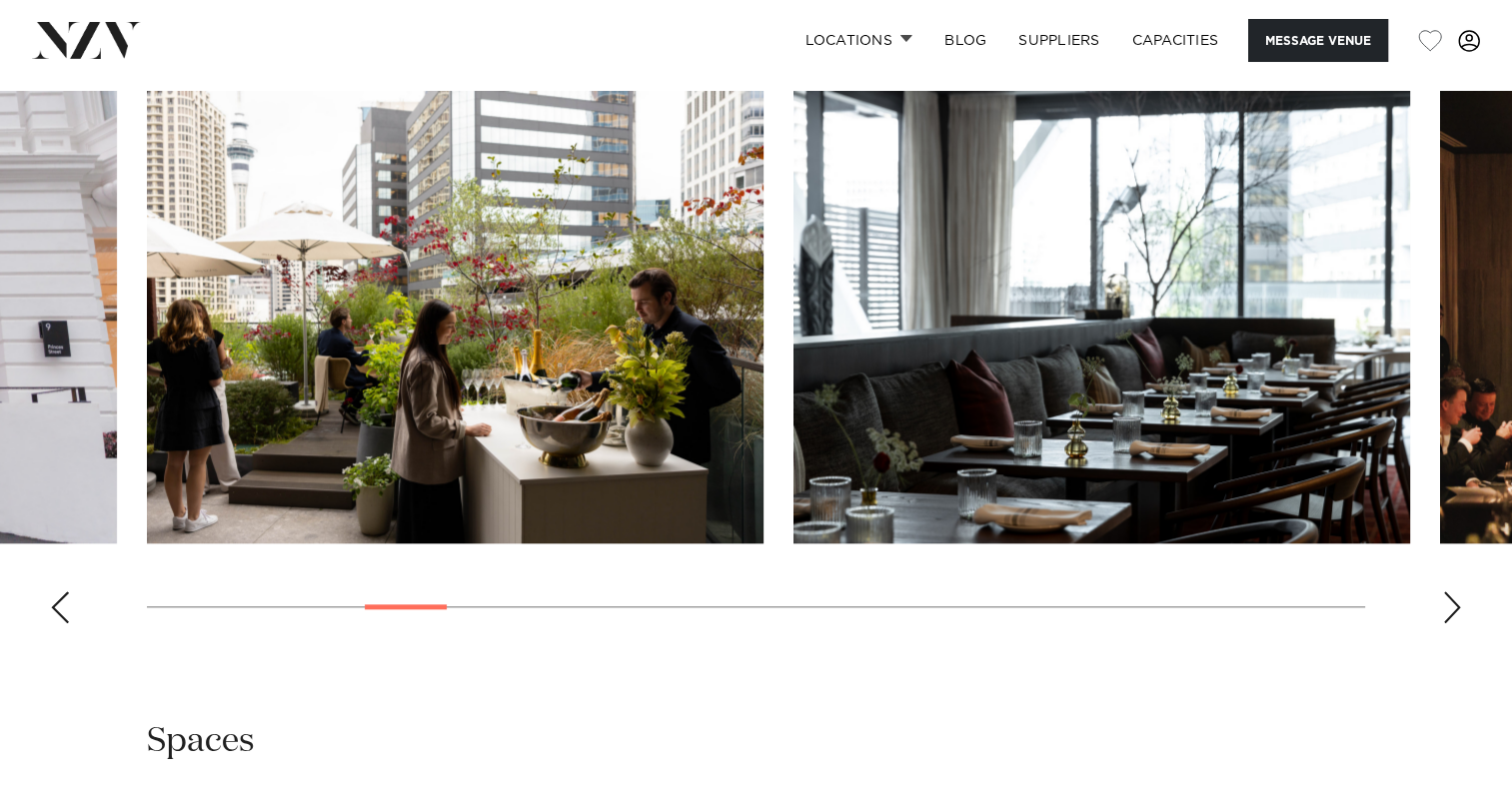 click at bounding box center (1452, 607) 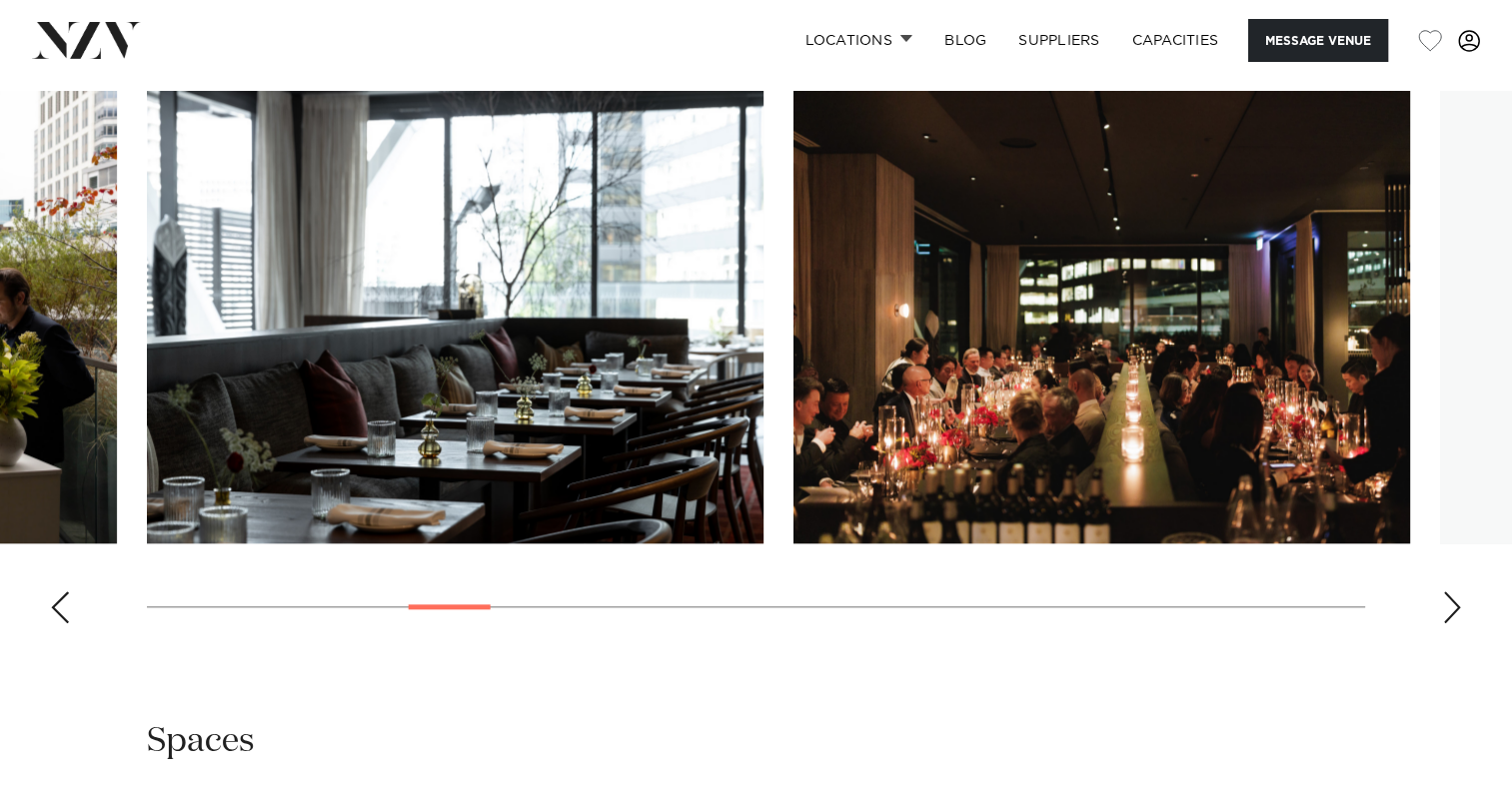 click at bounding box center (1452, 607) 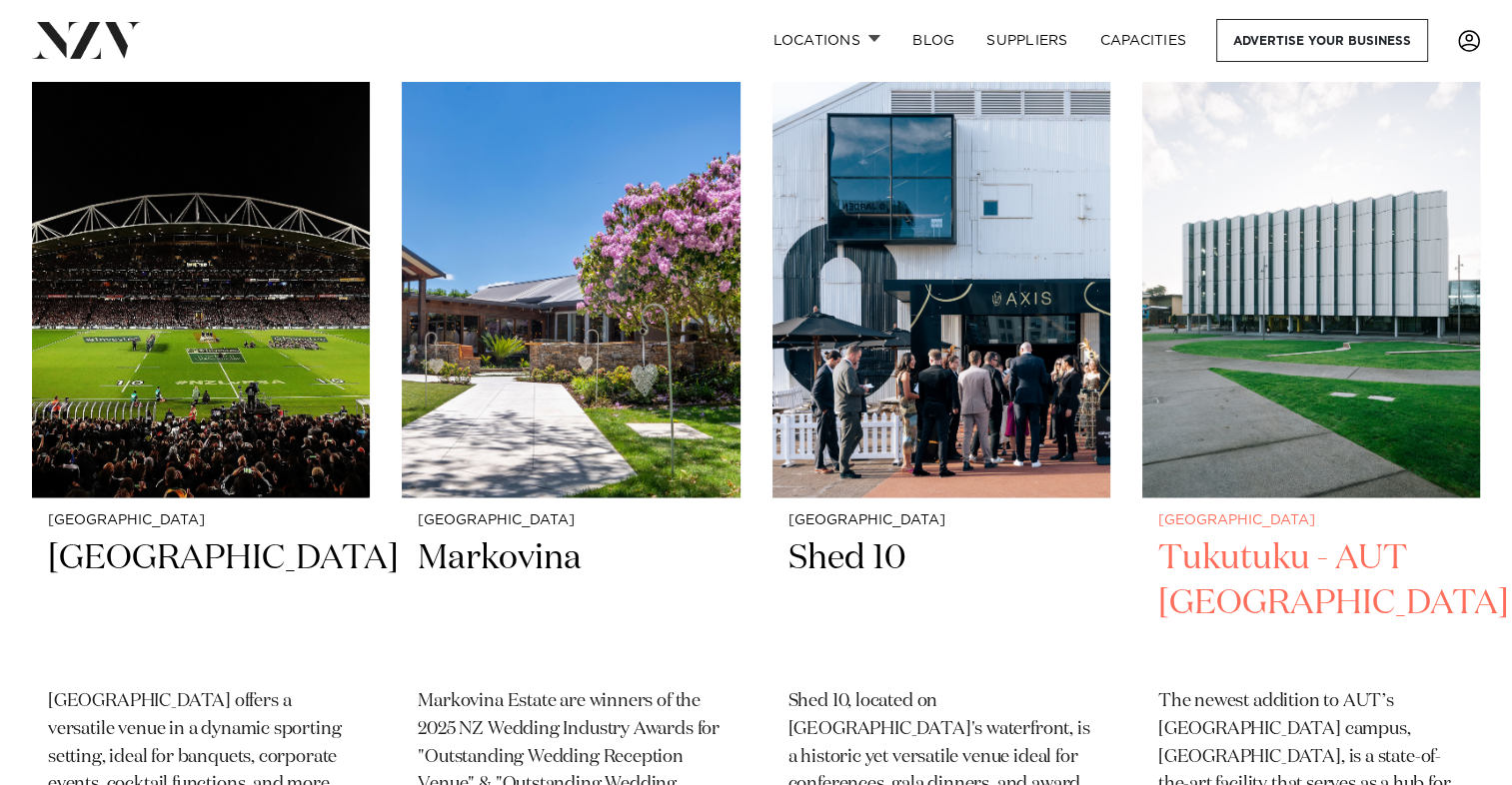 scroll, scrollTop: 10639, scrollLeft: 0, axis: vertical 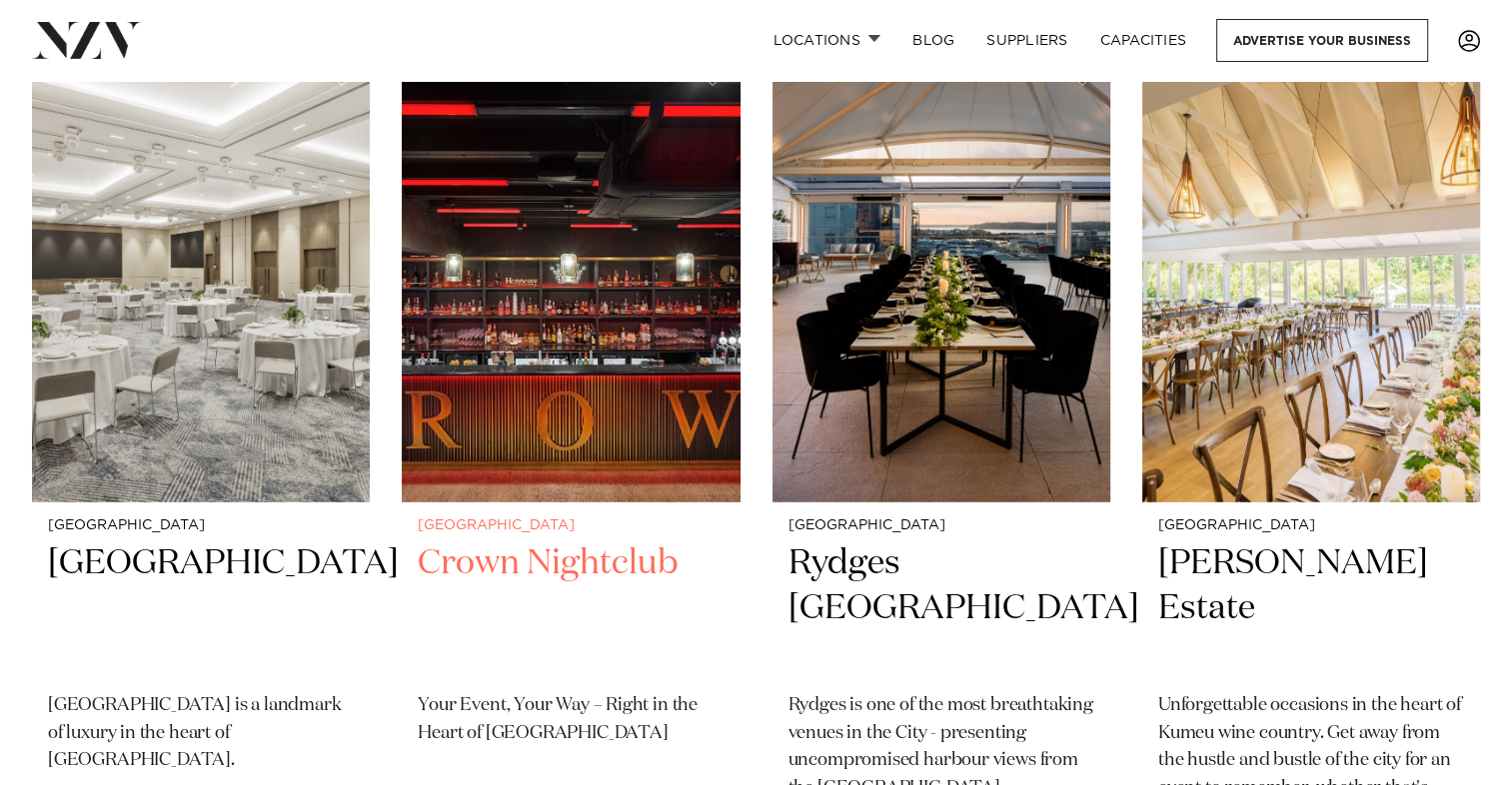 click at bounding box center [571, 276] 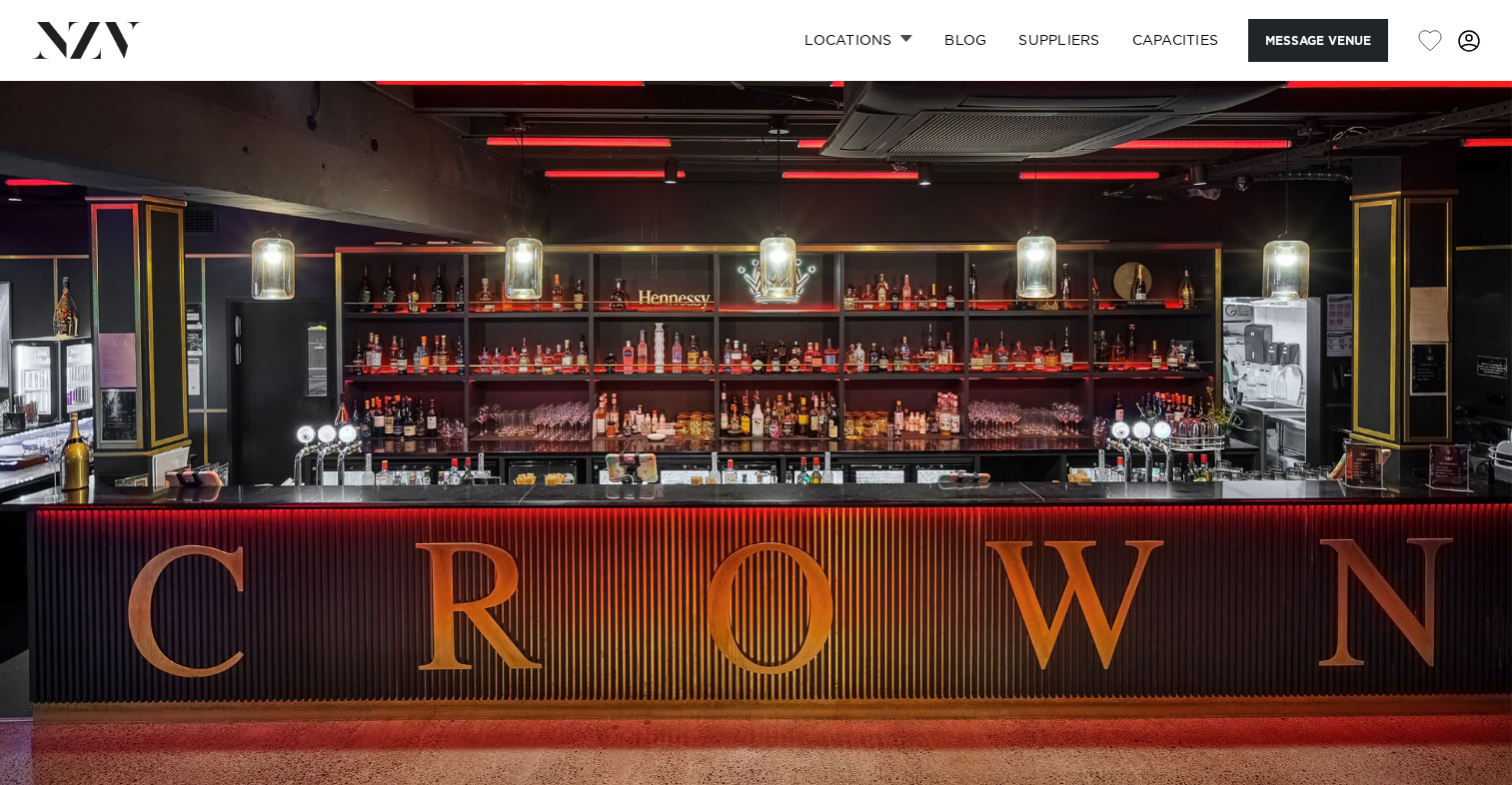 scroll, scrollTop: 0, scrollLeft: 0, axis: both 